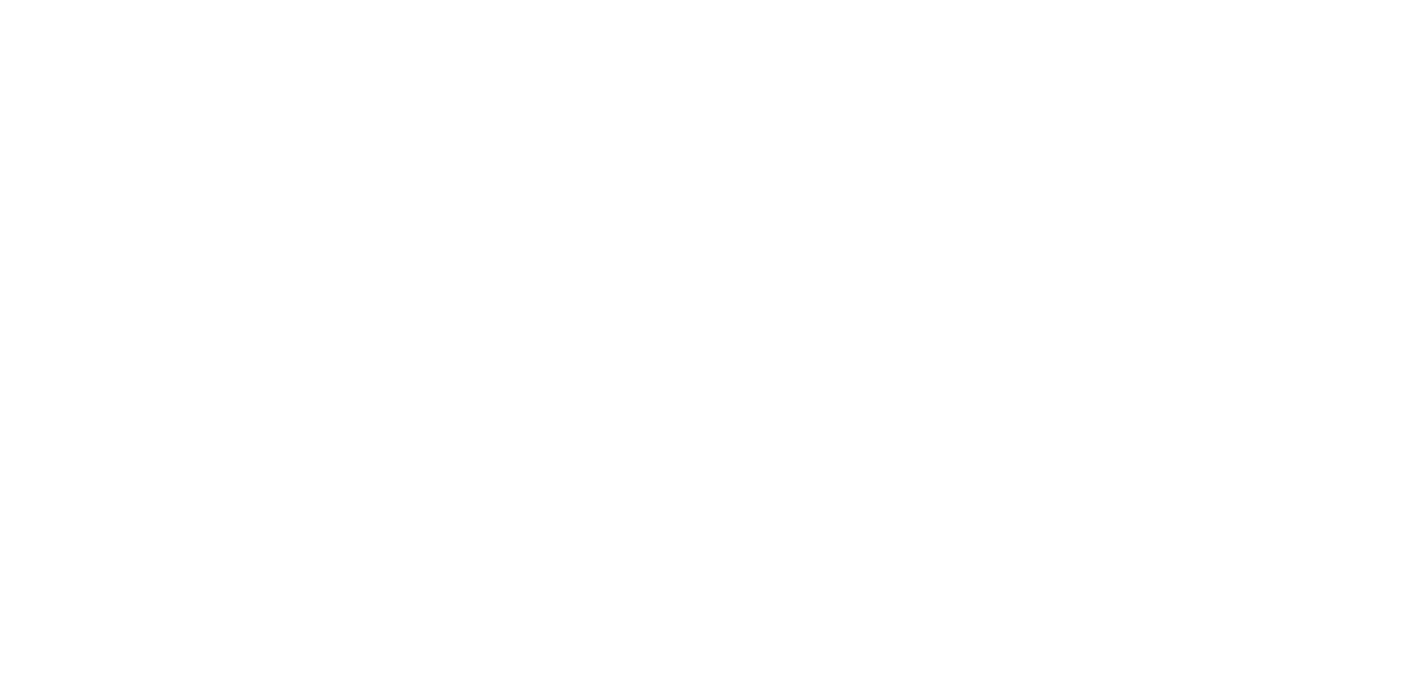 scroll, scrollTop: 0, scrollLeft: 0, axis: both 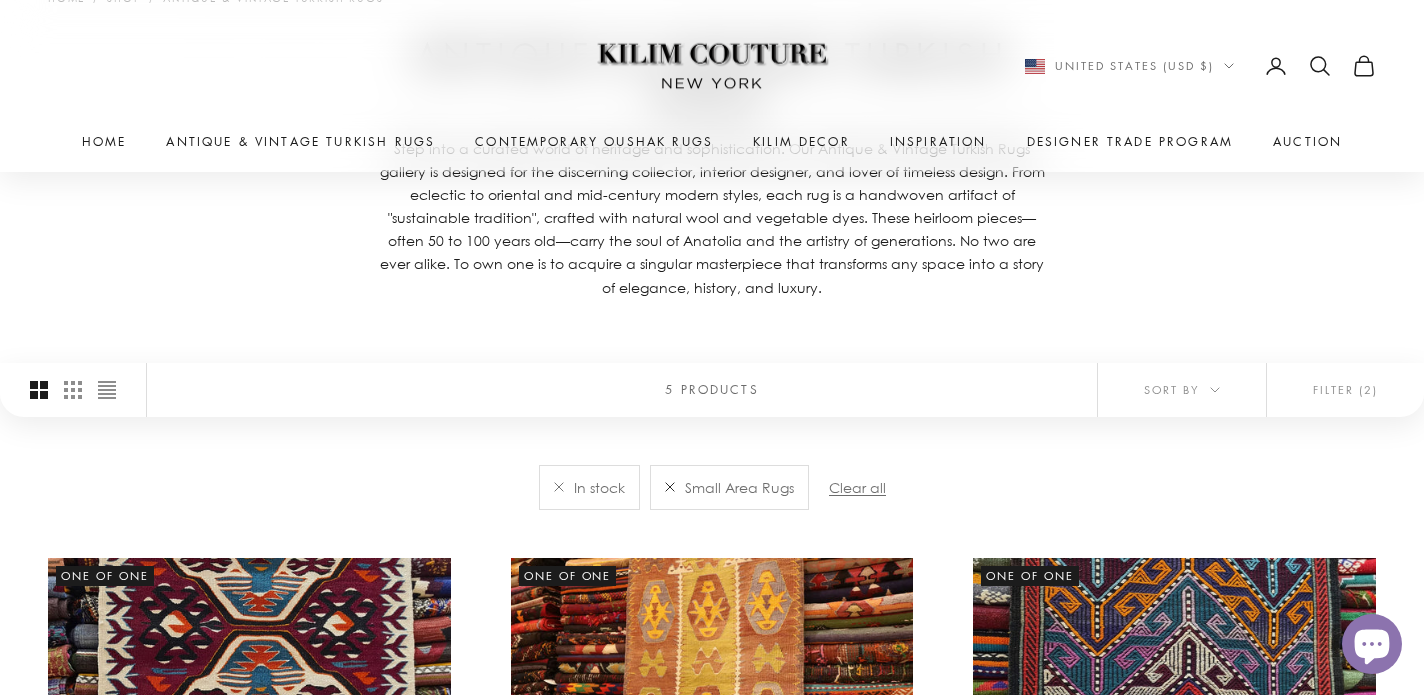 click at bounding box center (670, 487) 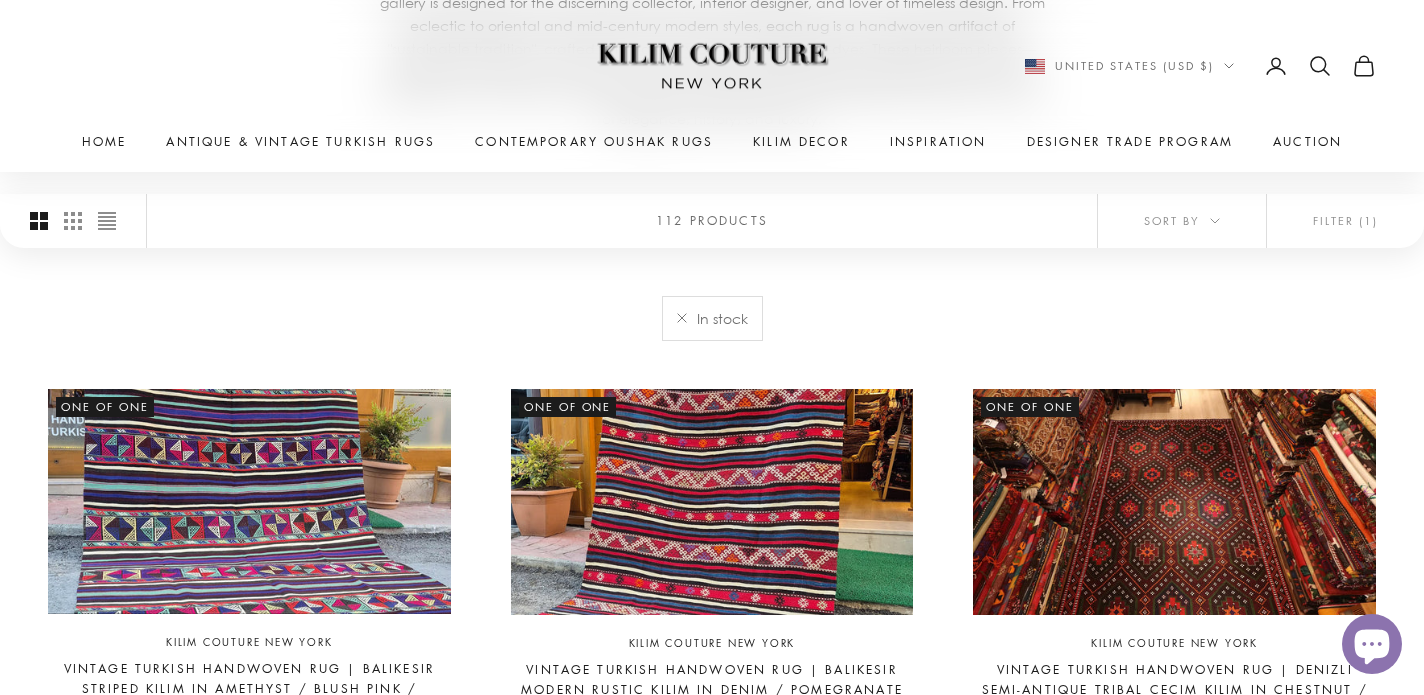 scroll, scrollTop: 490, scrollLeft: 0, axis: vertical 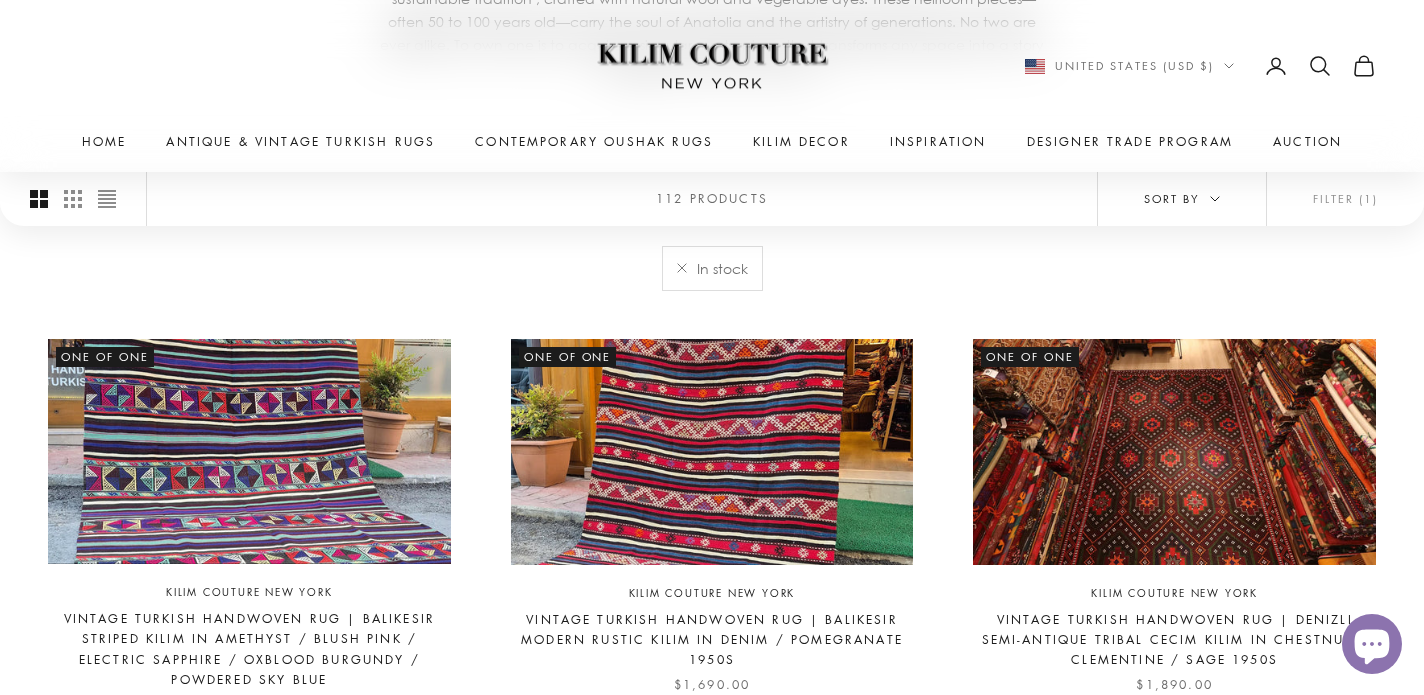 click on "Sort by" at bounding box center [1182, 199] 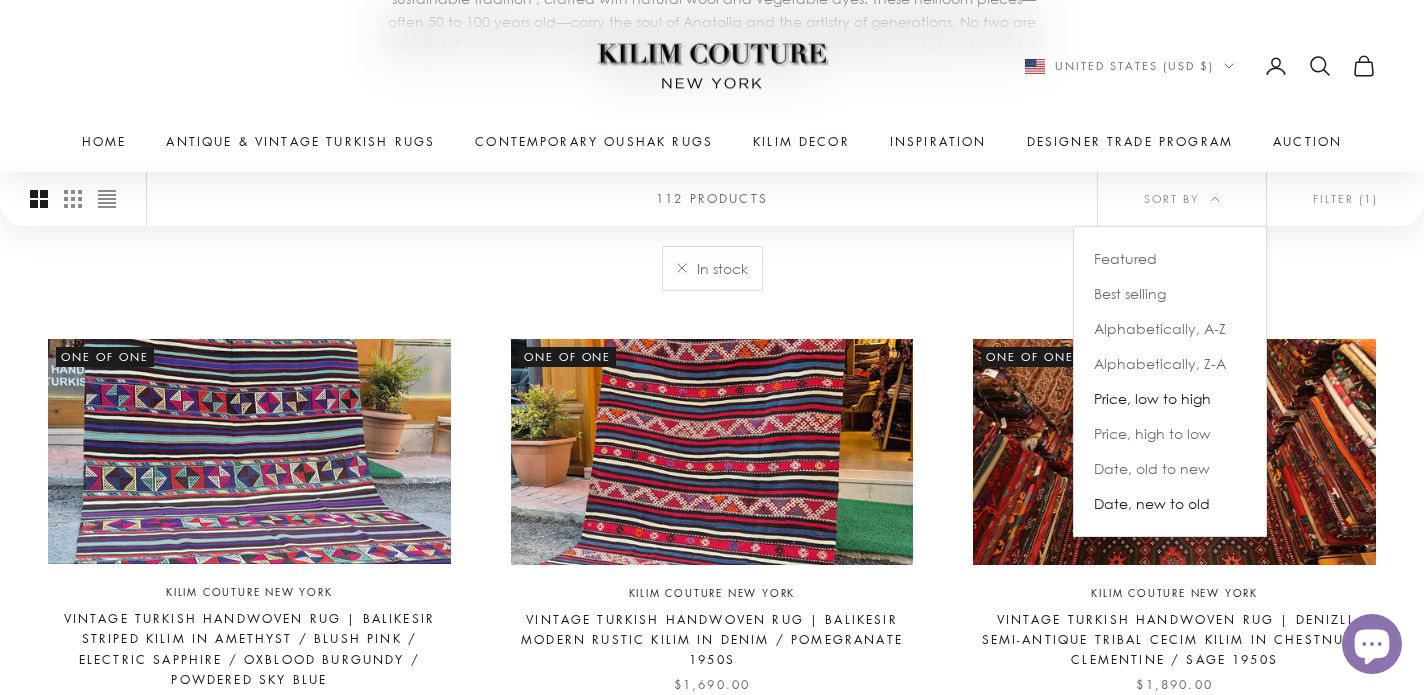 click on "Price, low to high" at bounding box center [1152, 399] 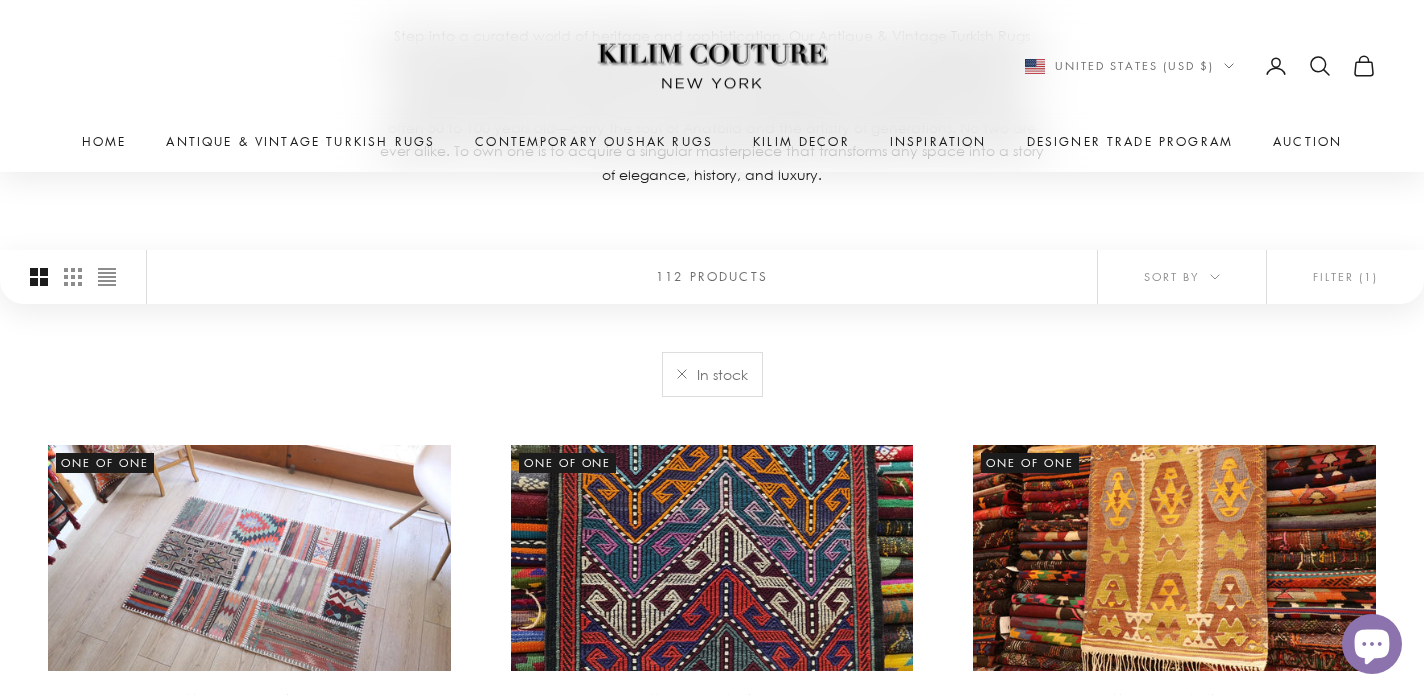 scroll, scrollTop: 275, scrollLeft: 0, axis: vertical 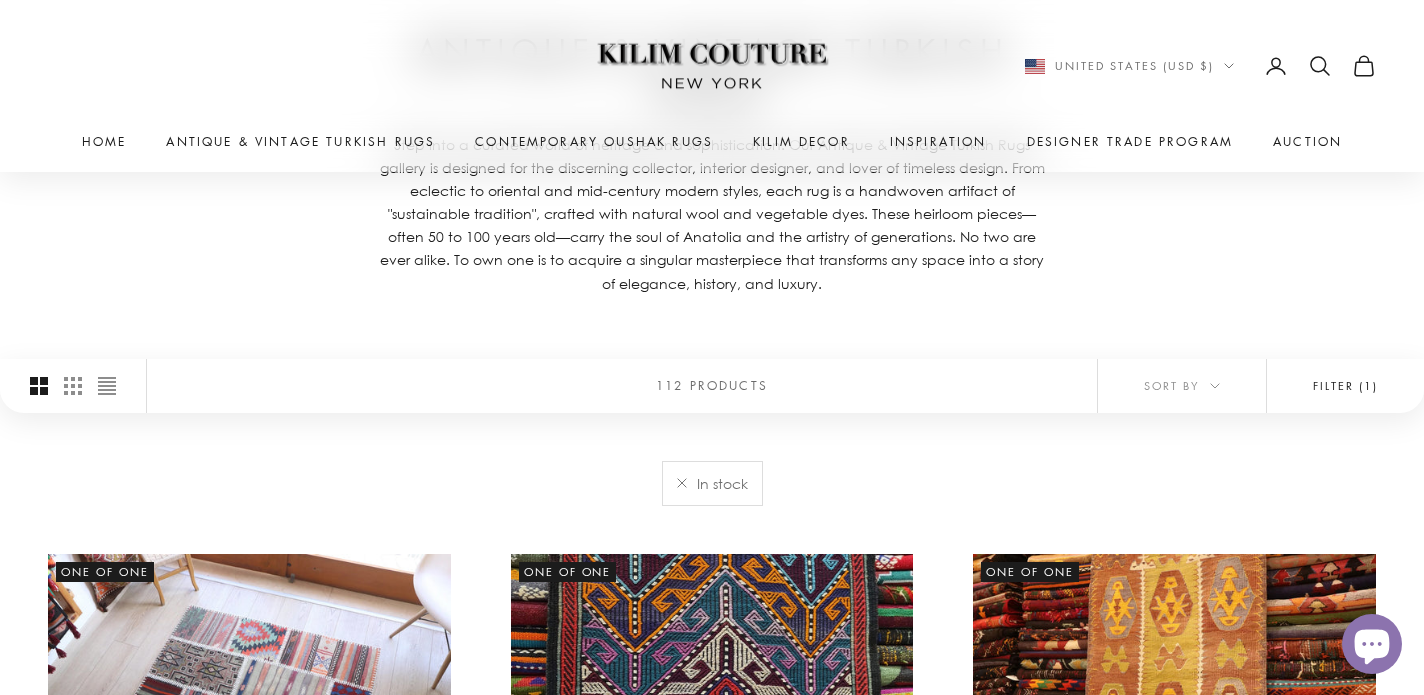 click on "Filter (1)" at bounding box center [1345, 386] 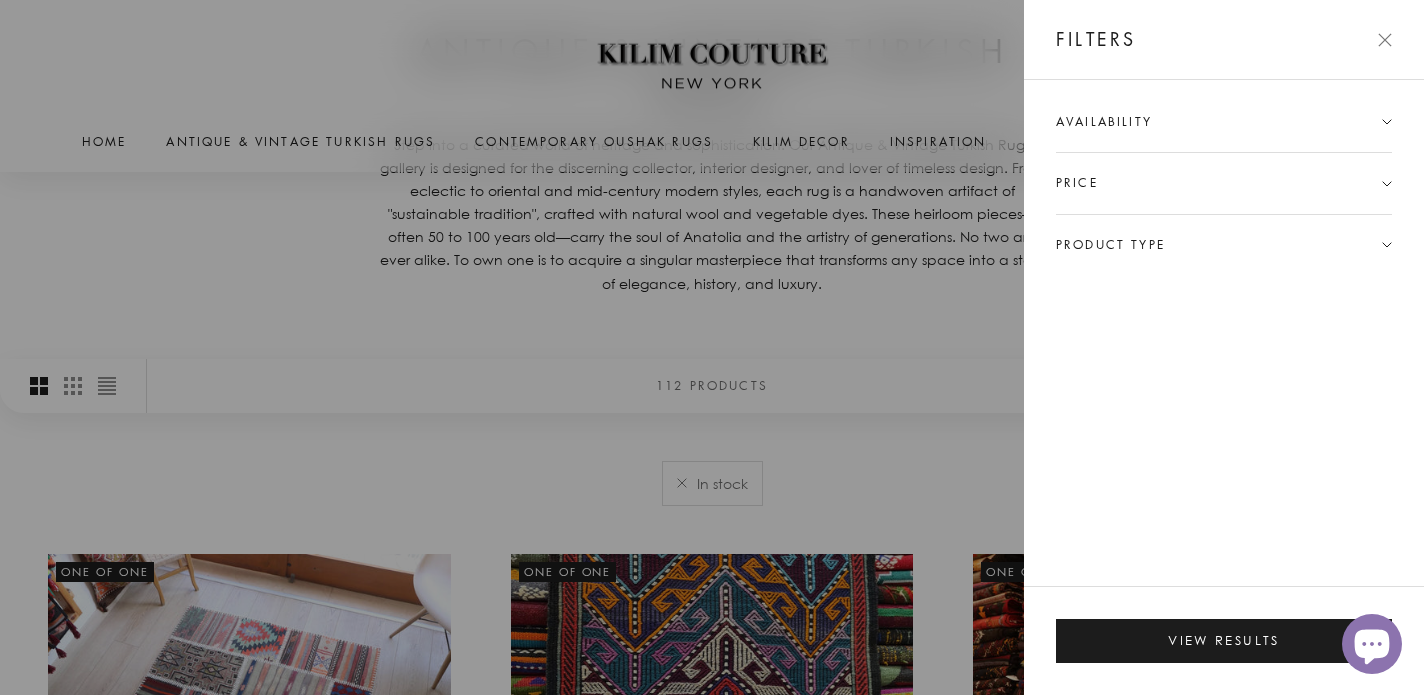 click on "Price" at bounding box center (1224, 183) 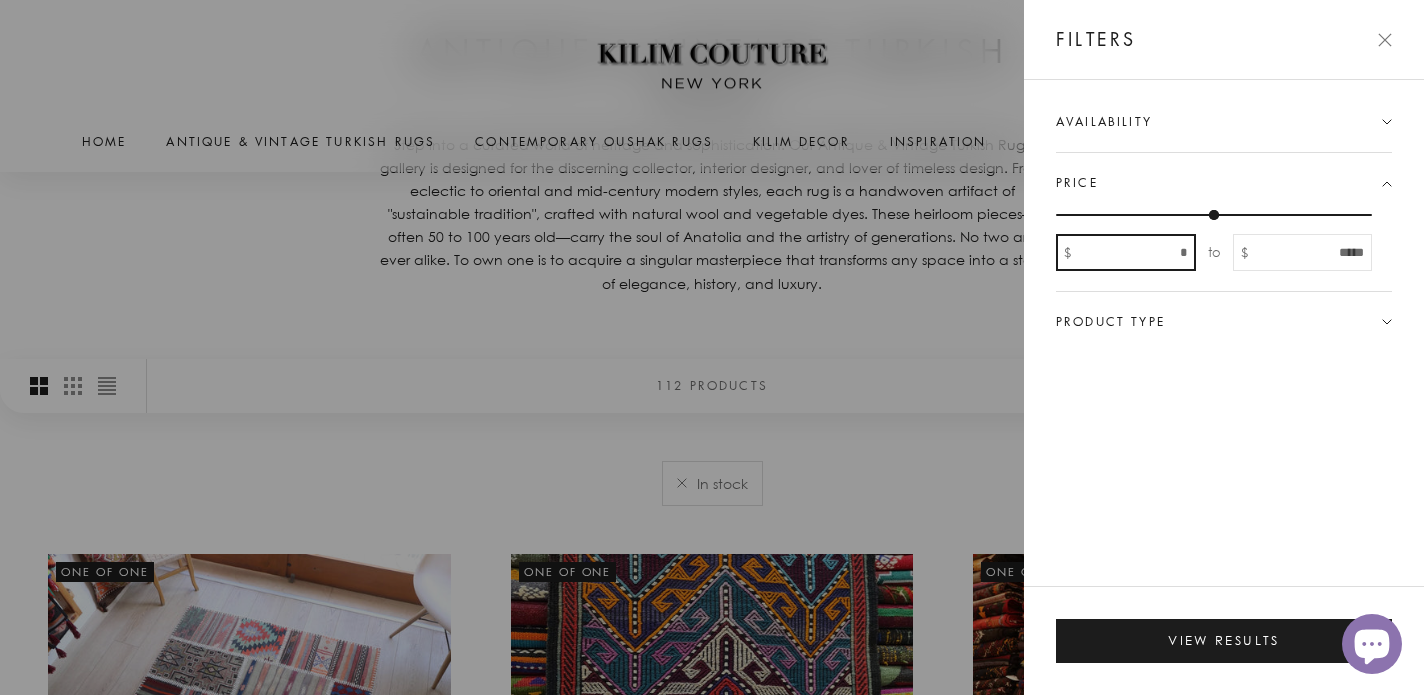 drag, startPoint x: 1171, startPoint y: 252, endPoint x: 1206, endPoint y: 252, distance: 35 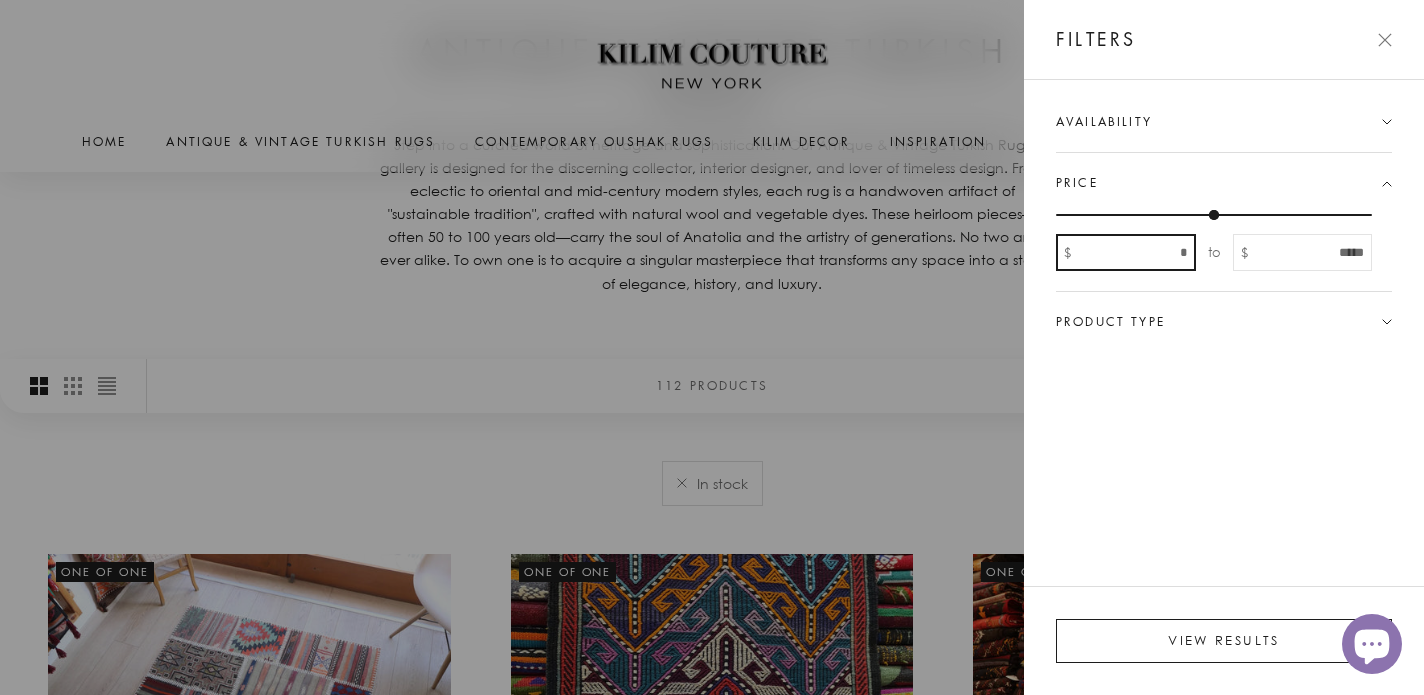 type on "****" 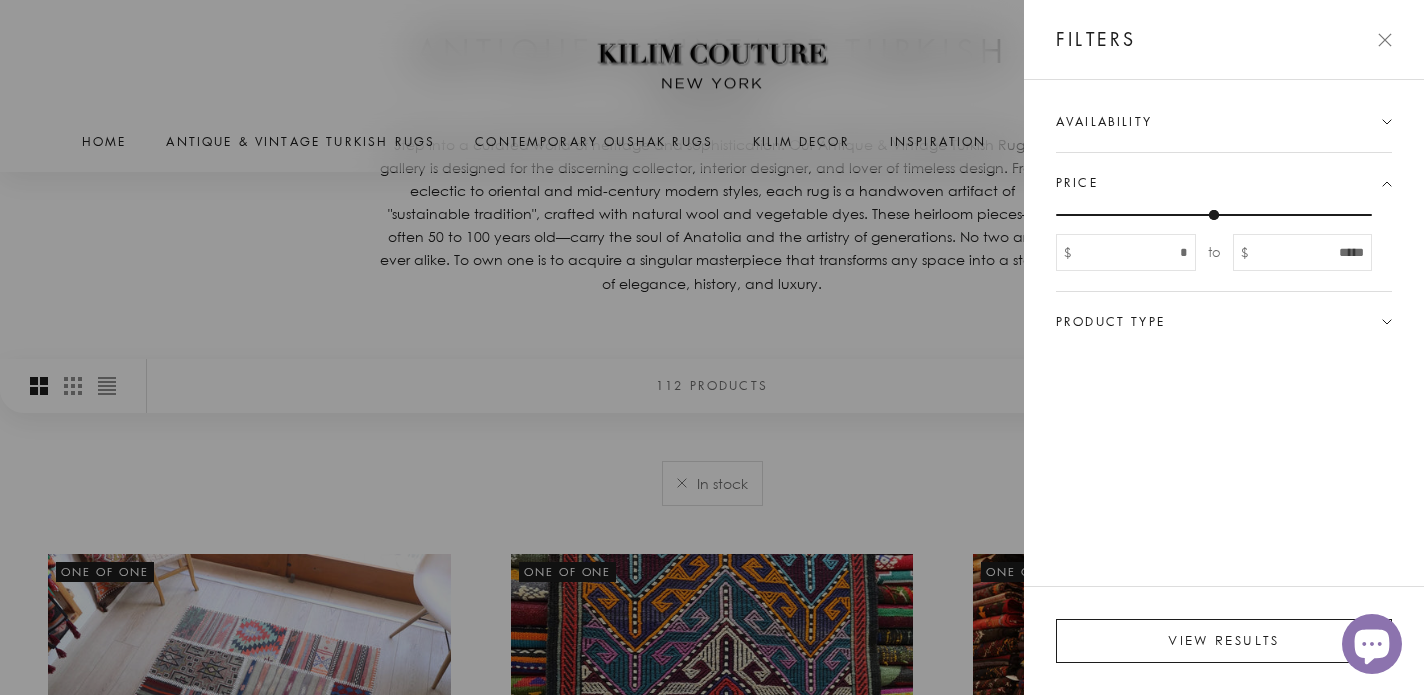 type on "****" 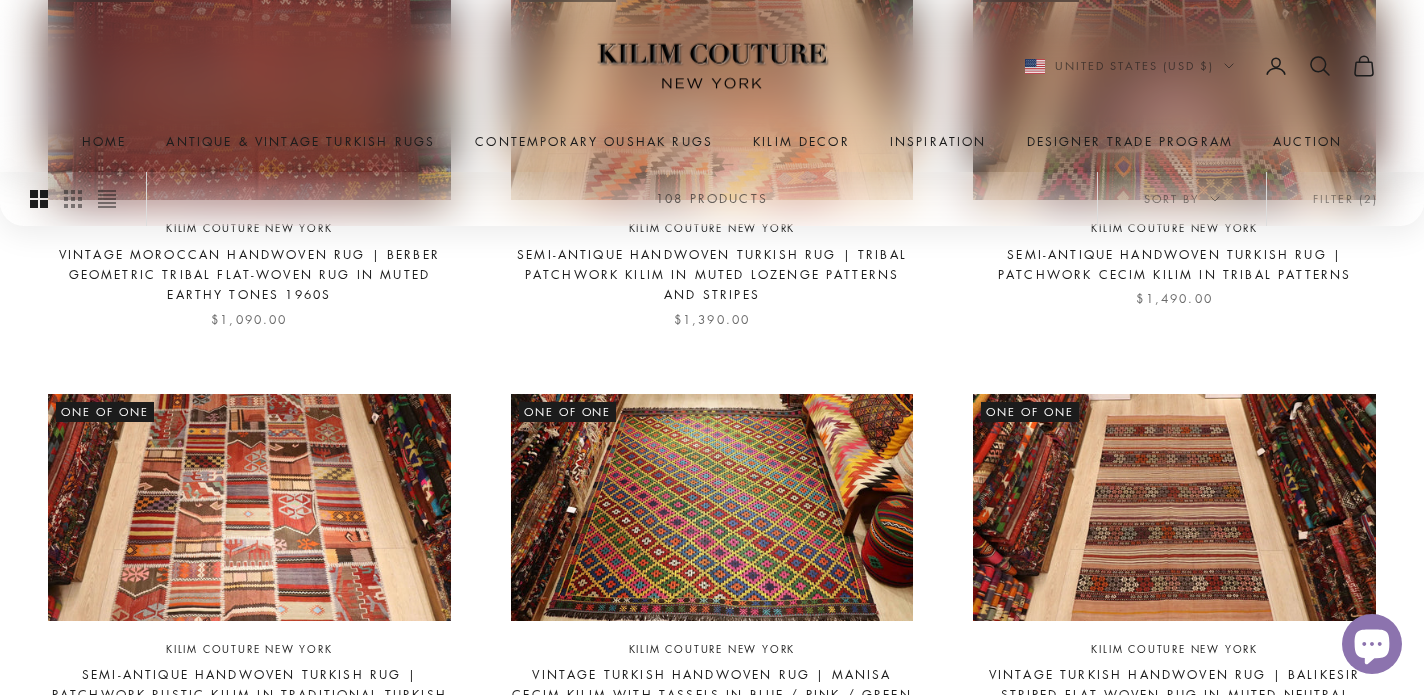 scroll, scrollTop: 776, scrollLeft: 0, axis: vertical 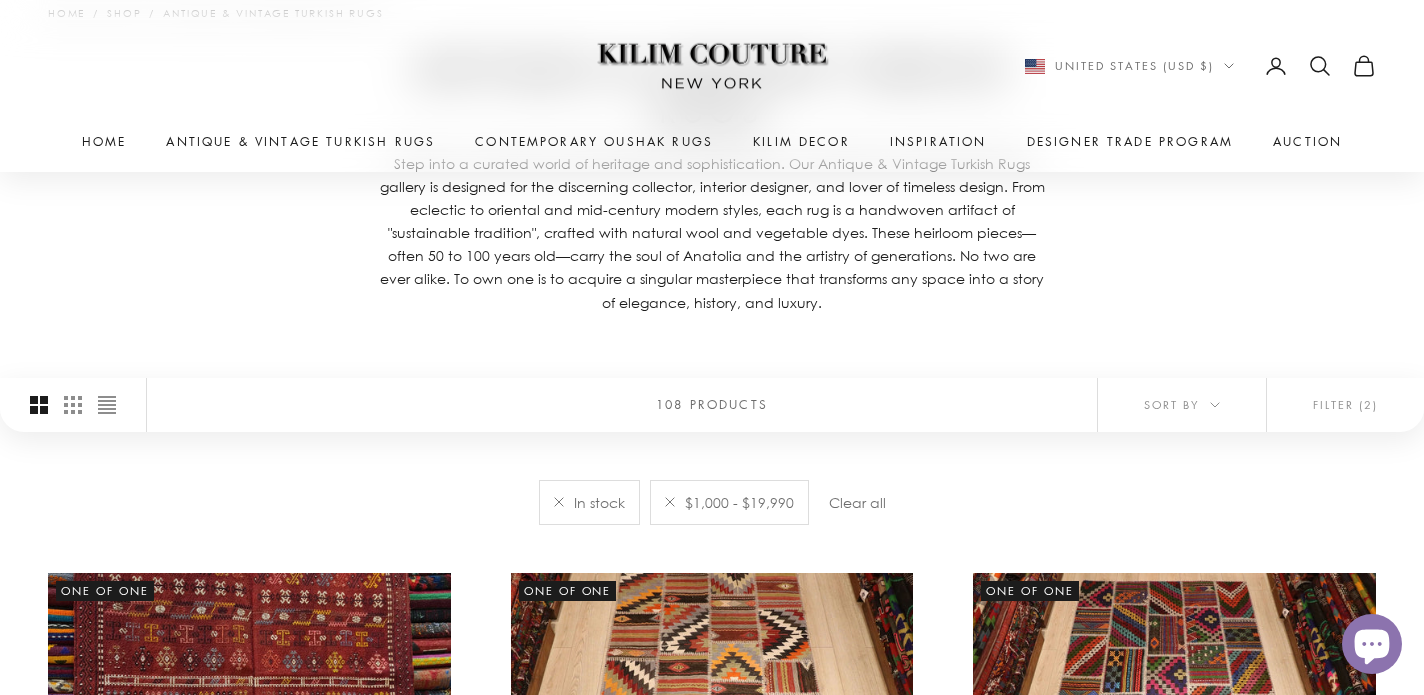 click on "Clear all" at bounding box center [857, 502] 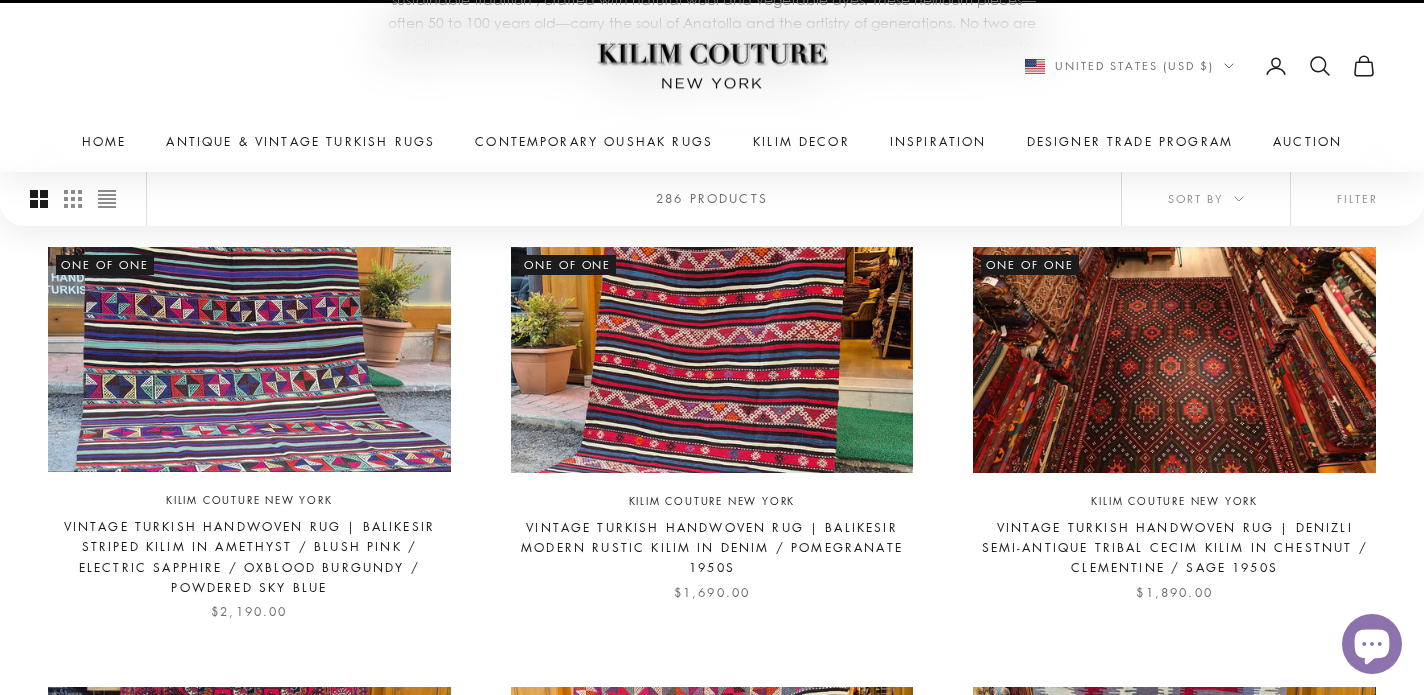 scroll, scrollTop: 490, scrollLeft: 0, axis: vertical 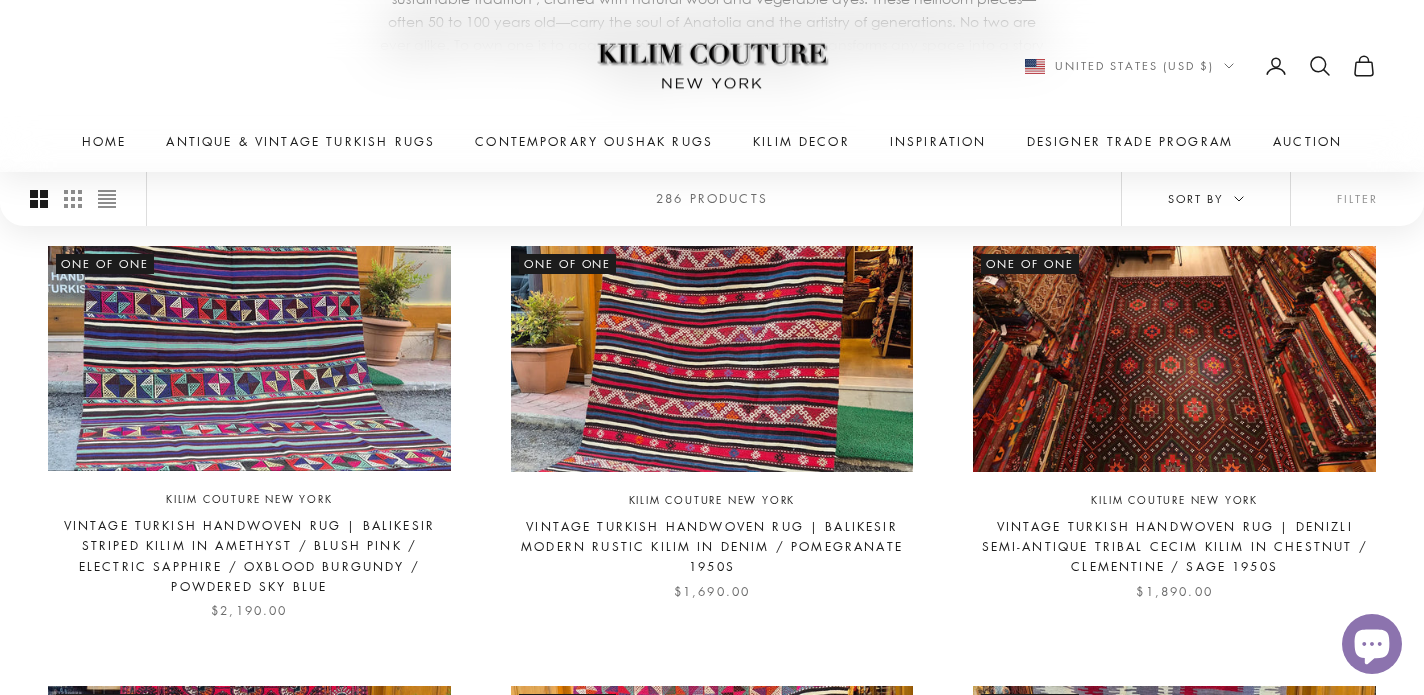 click on "Sort by" at bounding box center (1206, 199) 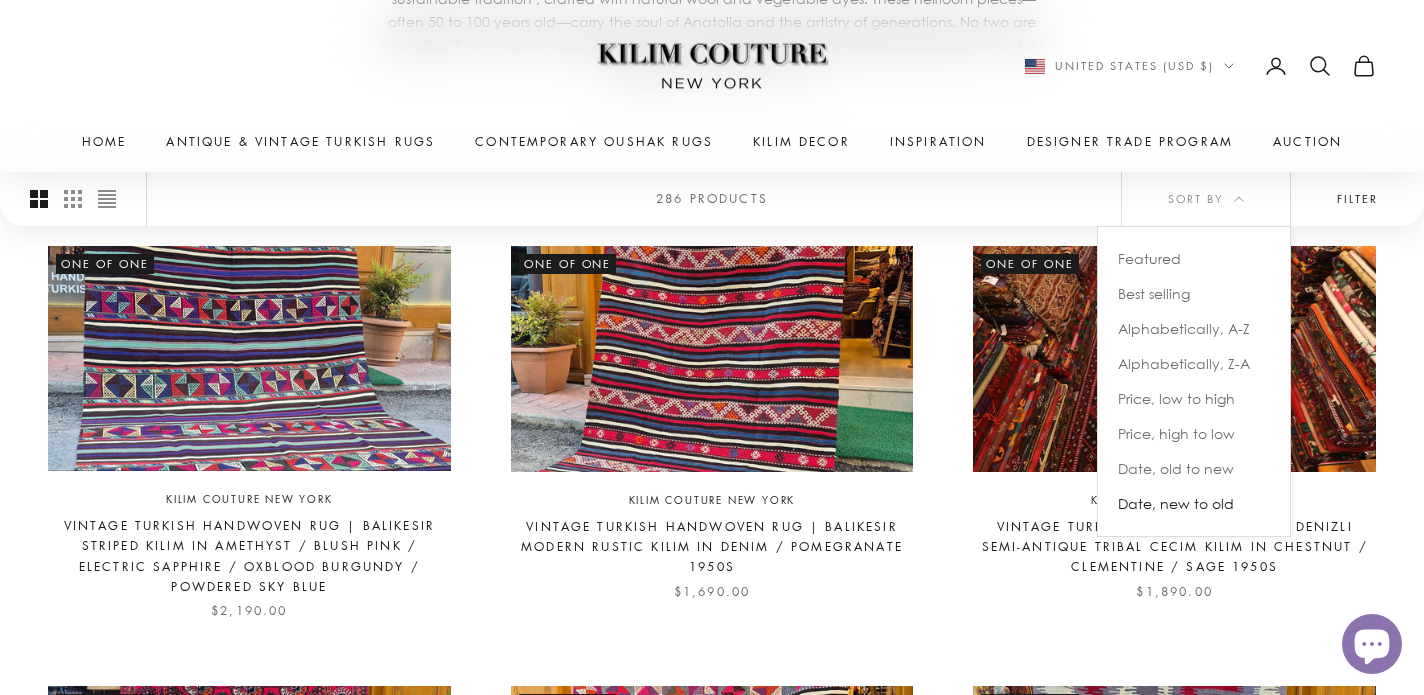 click on "Filter" at bounding box center (1357, 199) 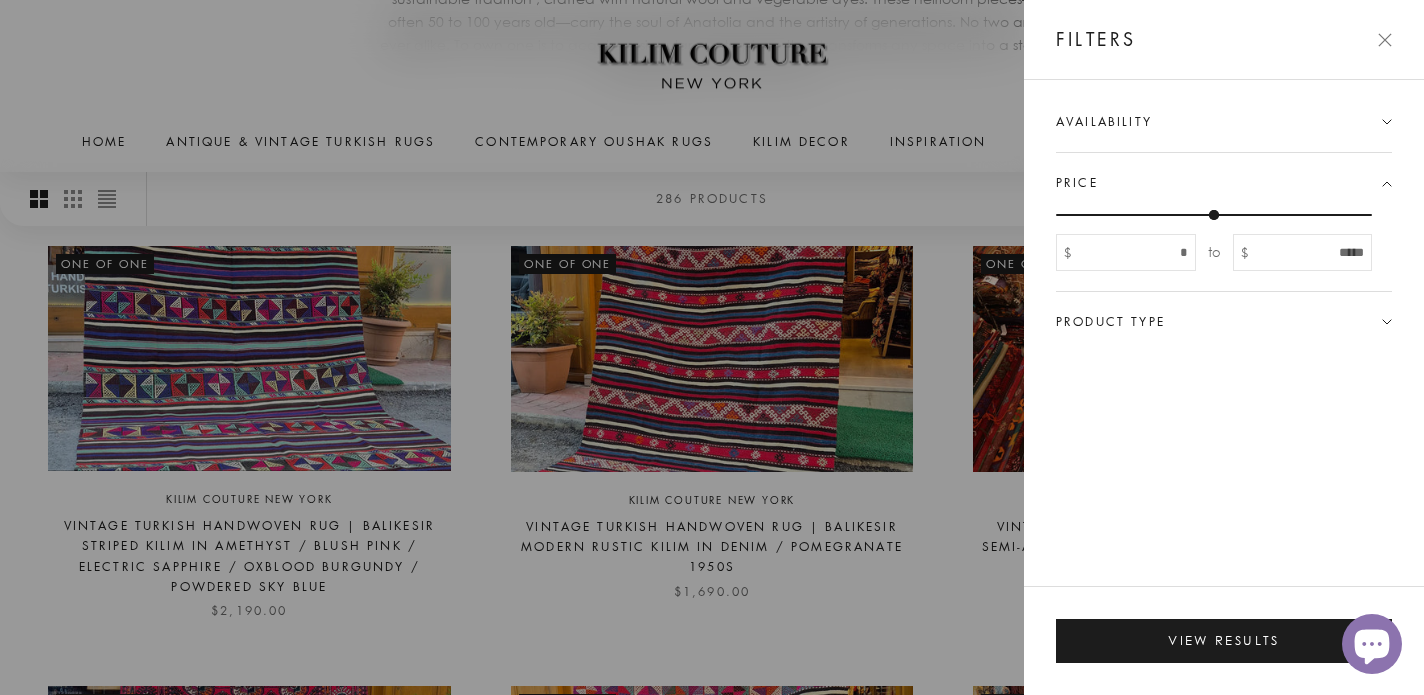 click on "Availability" at bounding box center [1104, 122] 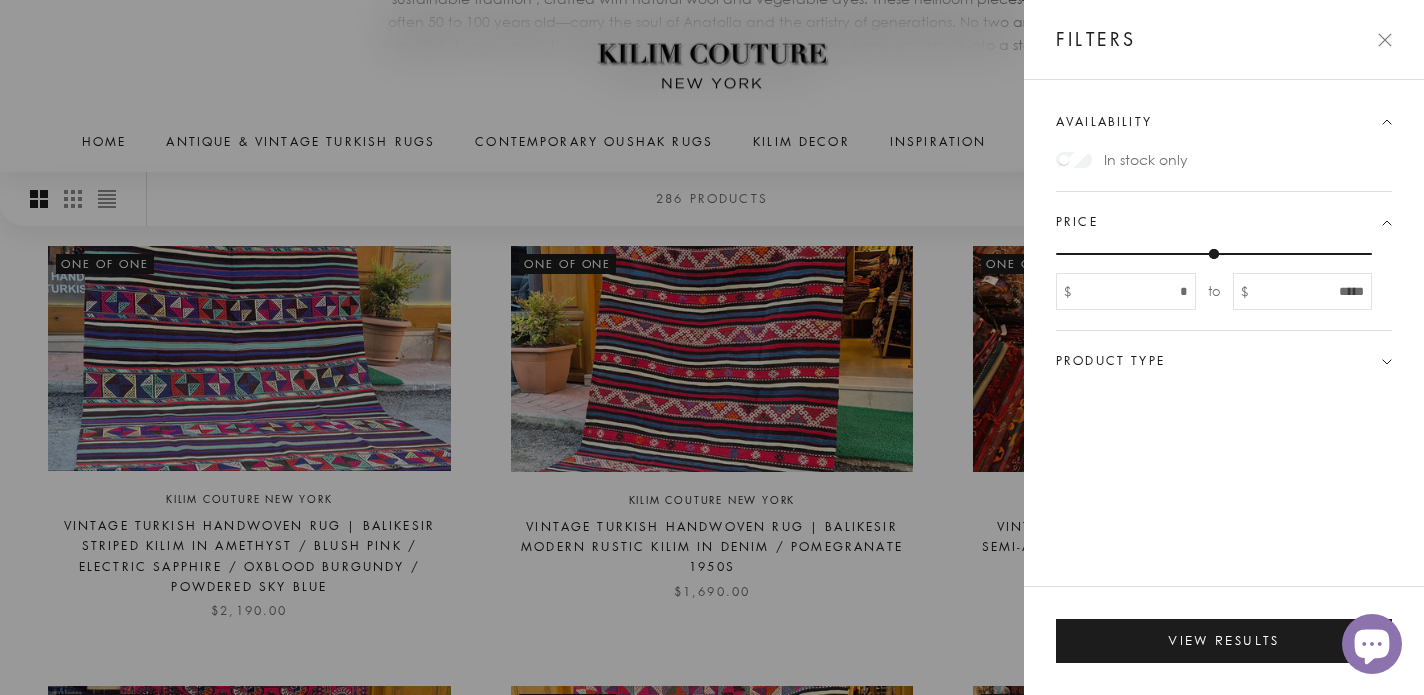 click on "Product type" at bounding box center [1224, 361] 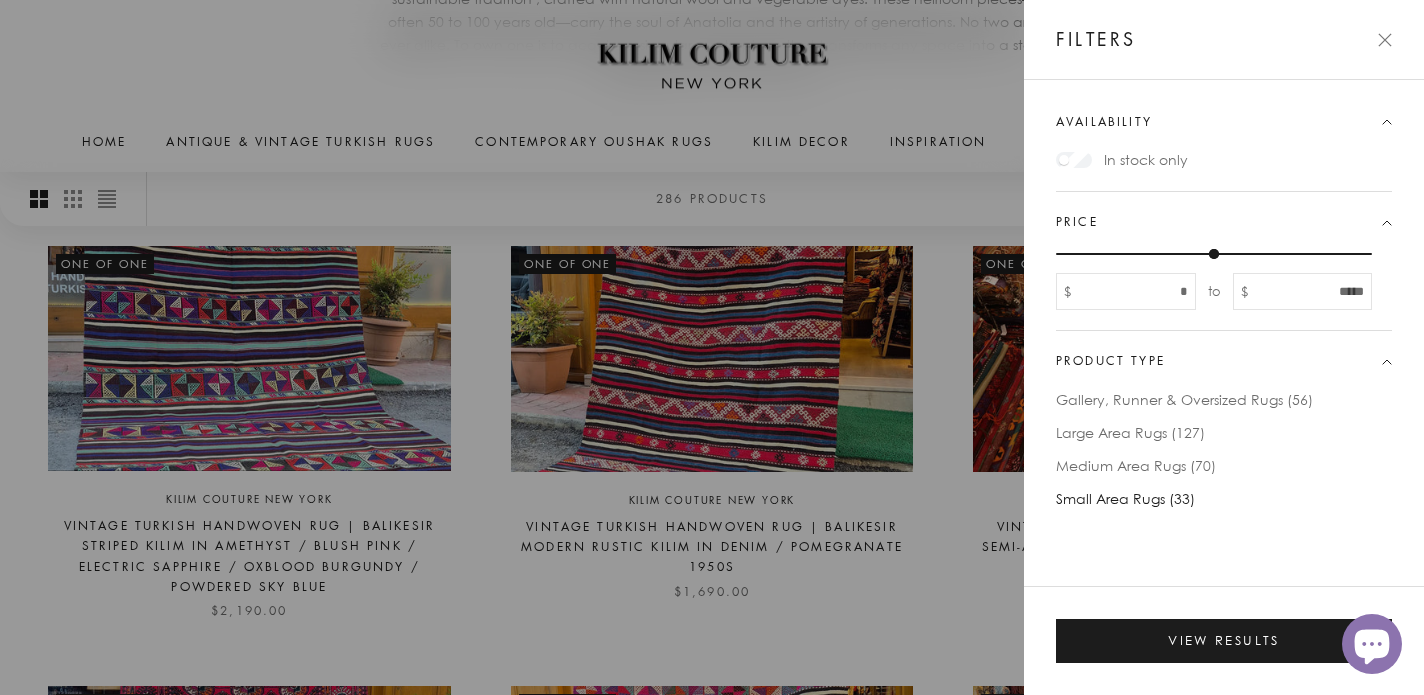 click on "Small Area Rugs (33)" at bounding box center (1125, 498) 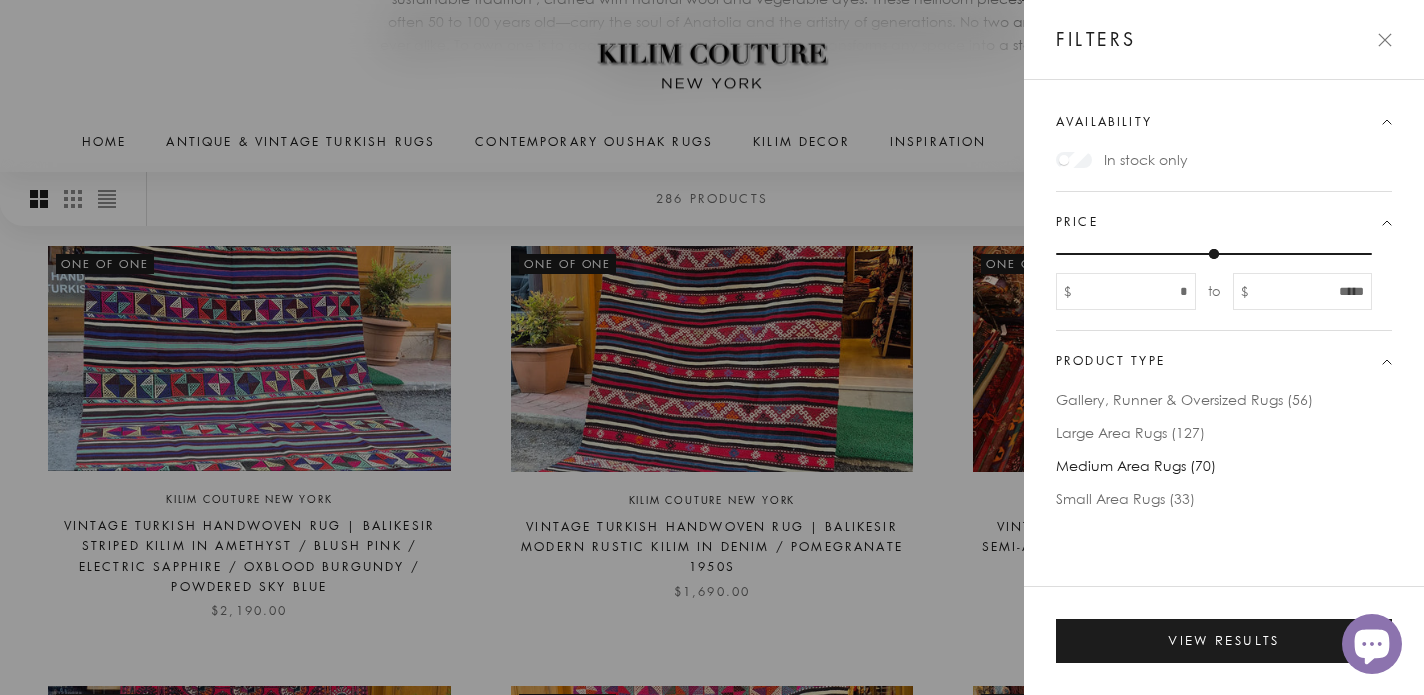 click on "Medium Area Rugs (70)" at bounding box center [1136, 465] 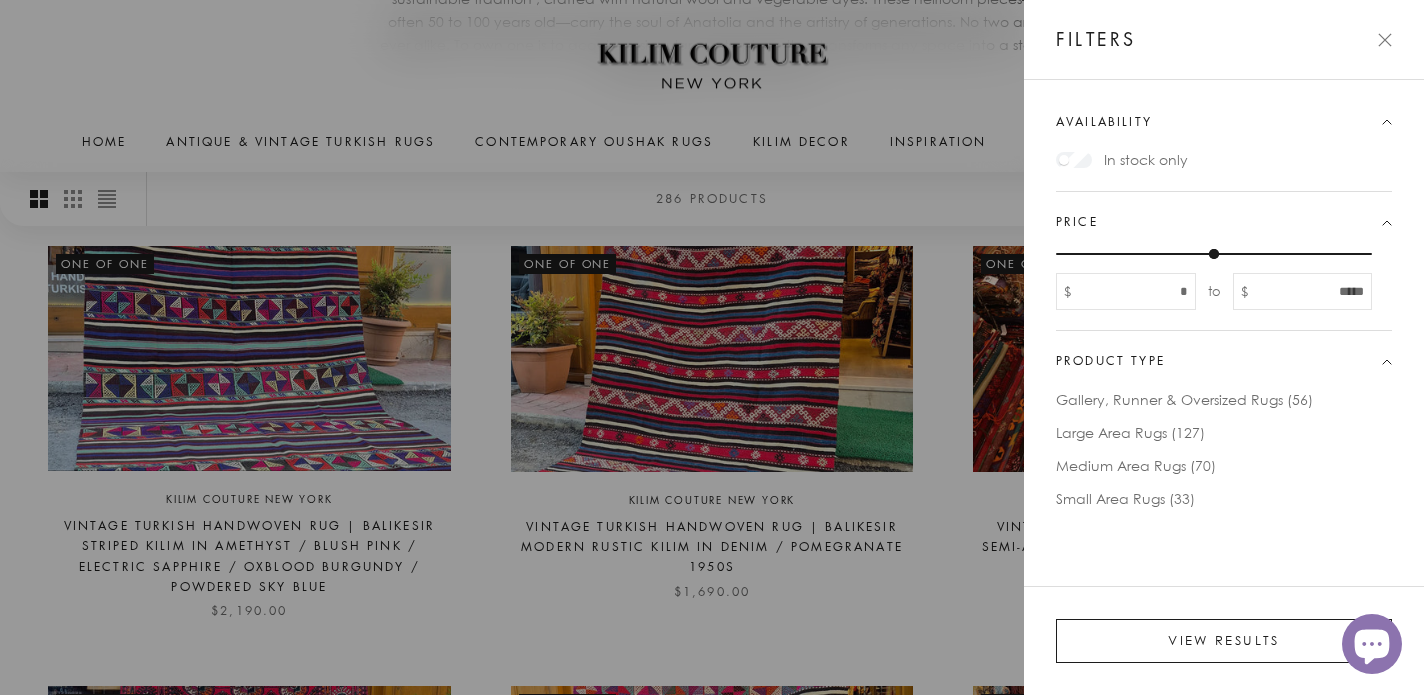 click on "View results" at bounding box center (1224, 641) 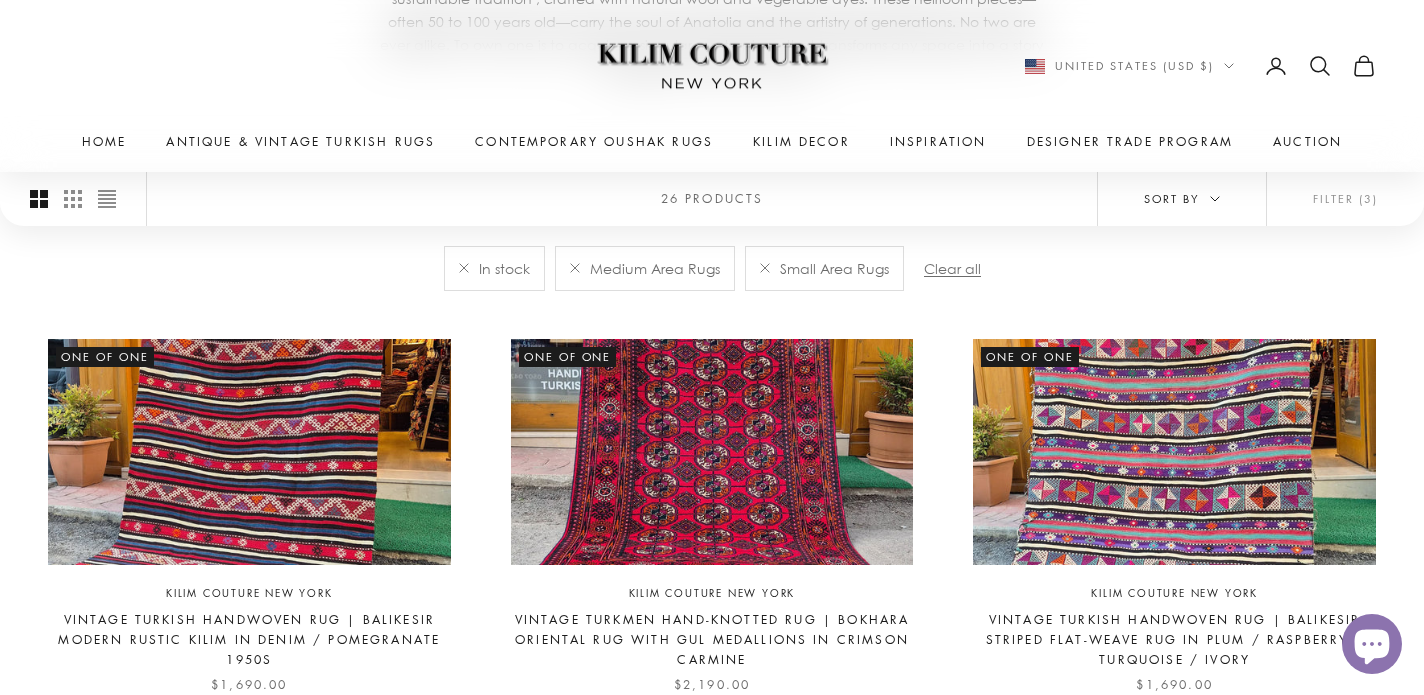 click on "Sort by" at bounding box center (1182, 199) 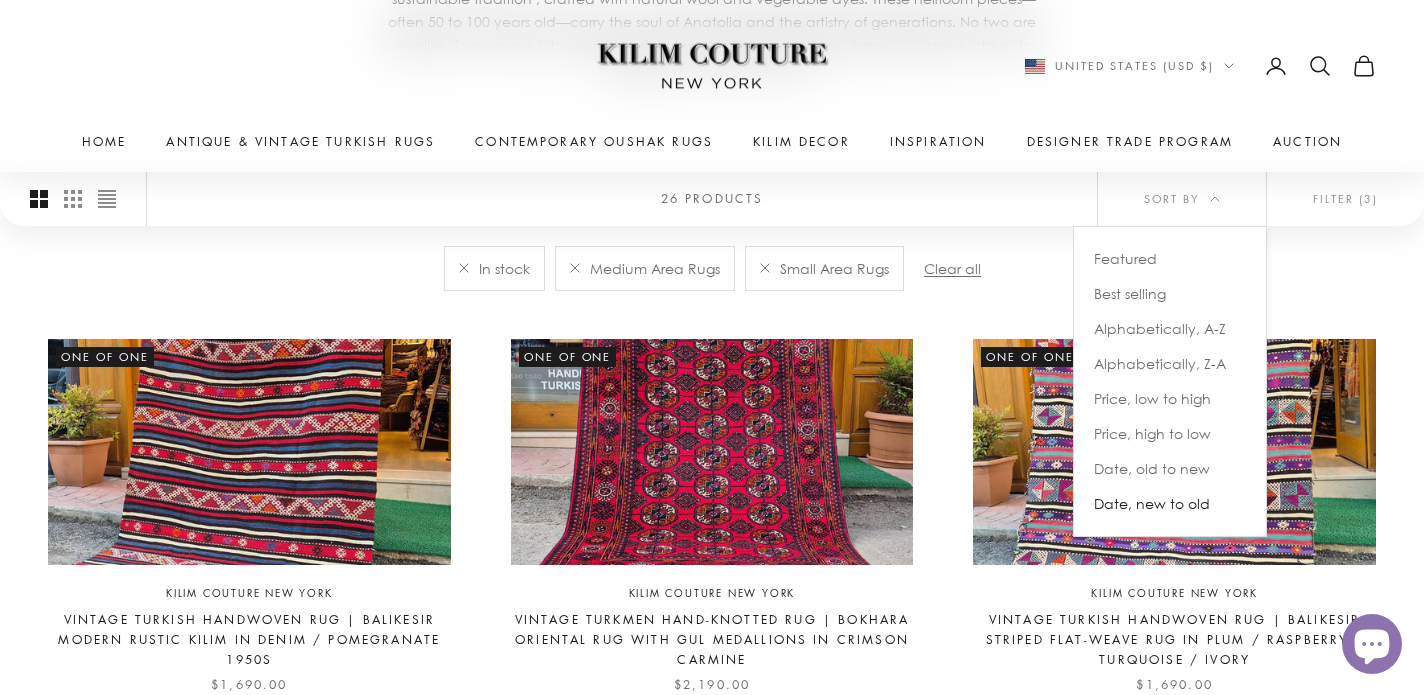 click on "In stock
Medium Area Rugs
Small Area Rugs
Clear all" at bounding box center (712, 268) 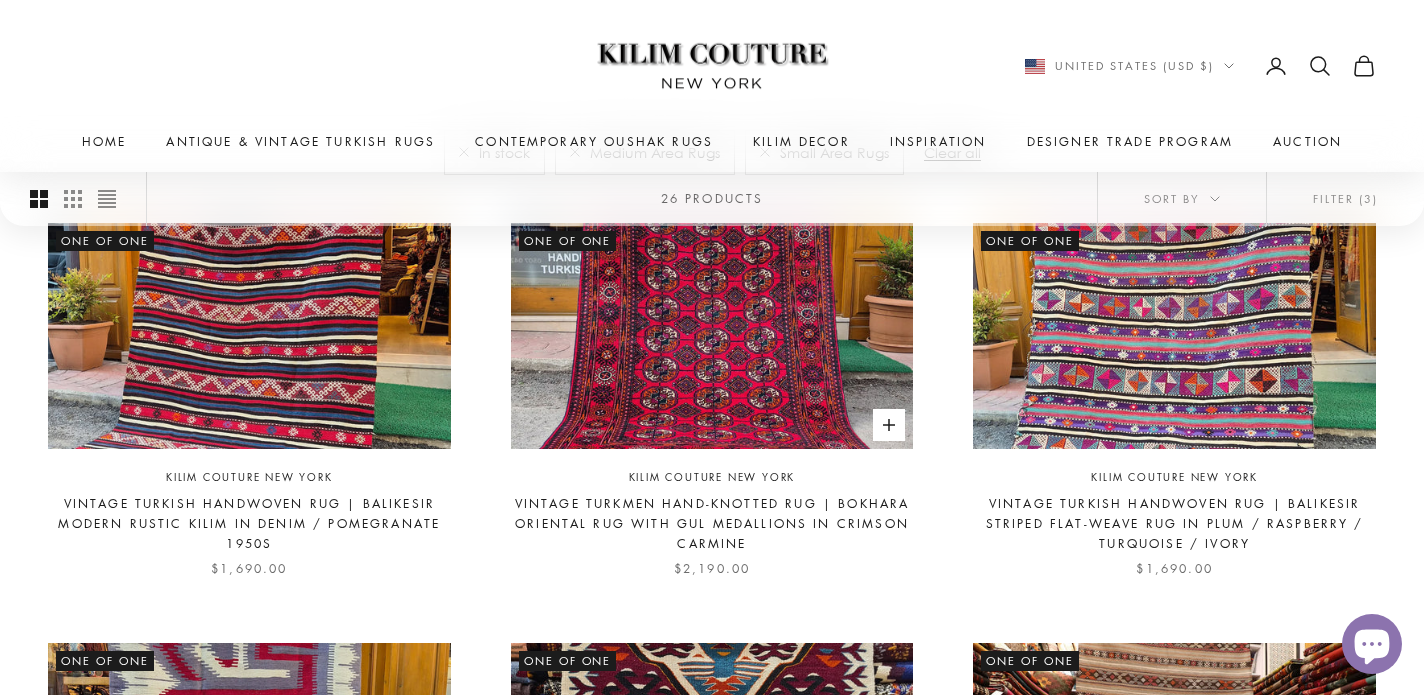 scroll, scrollTop: 621, scrollLeft: 0, axis: vertical 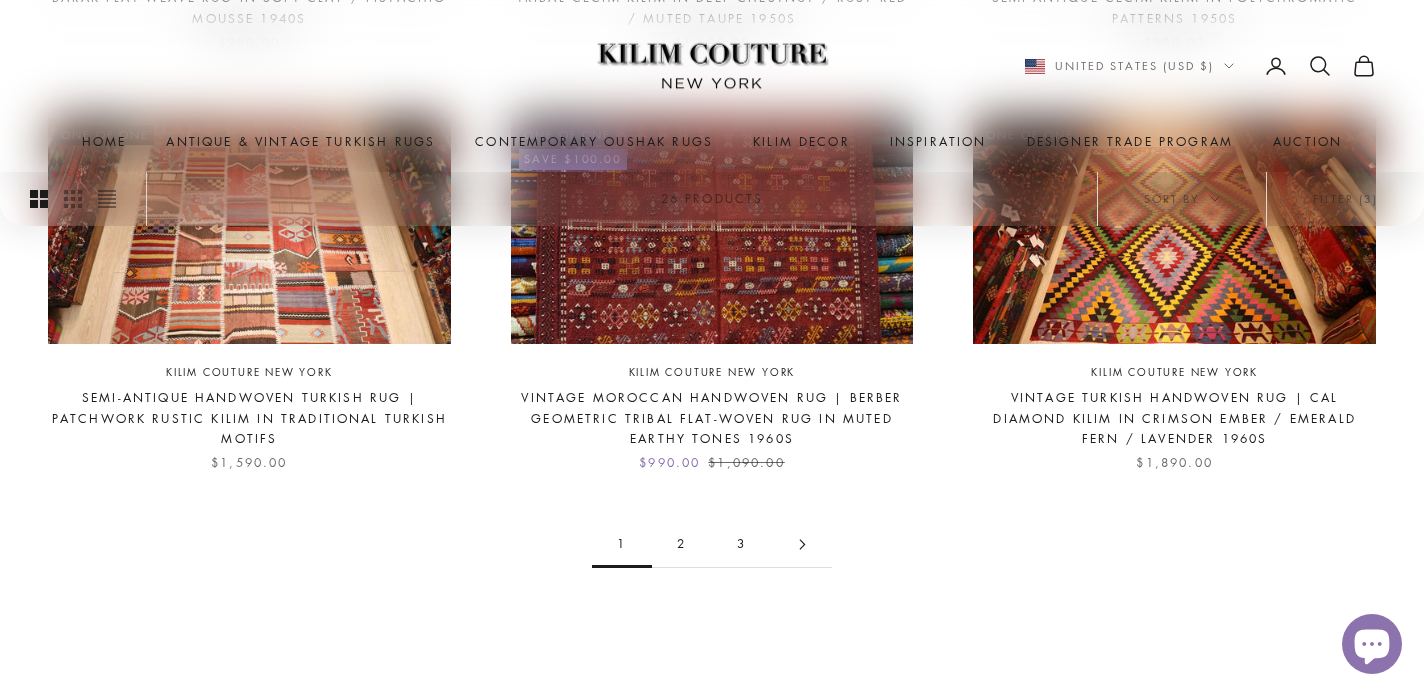 click on "2" at bounding box center (682, 544) 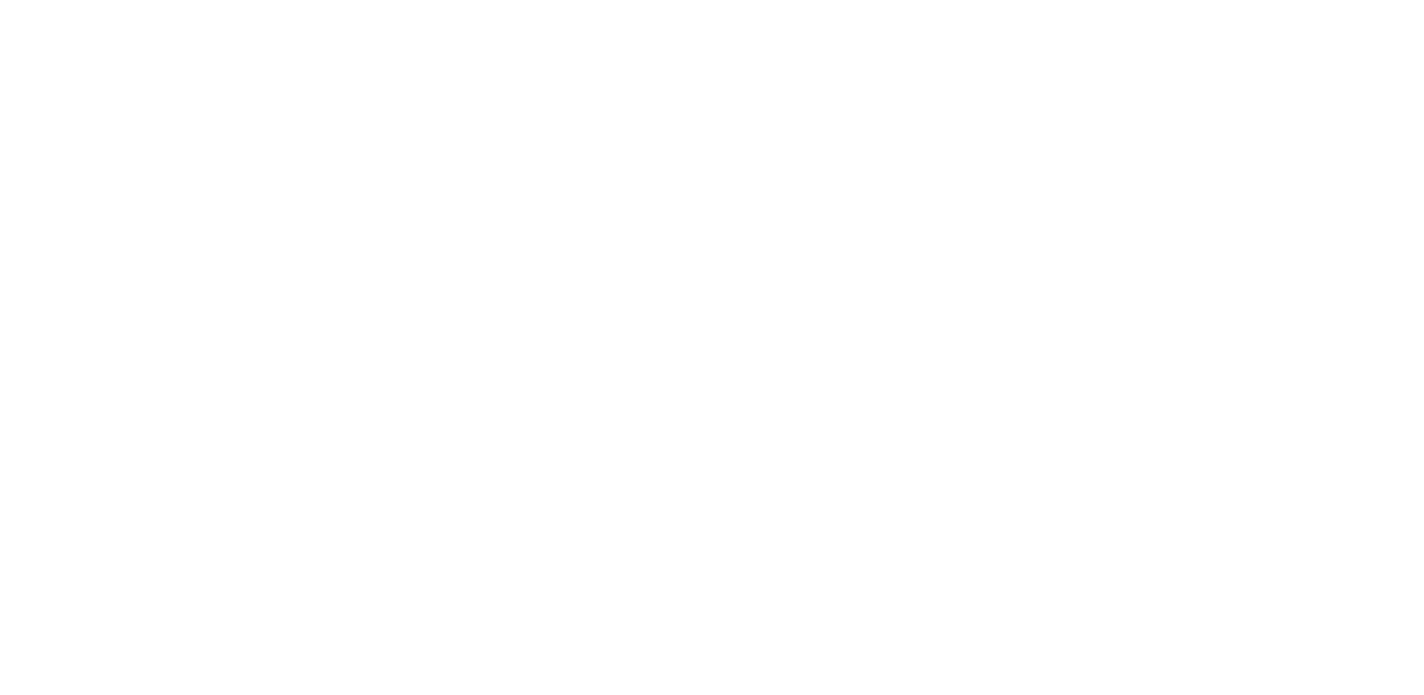 scroll, scrollTop: 0, scrollLeft: 0, axis: both 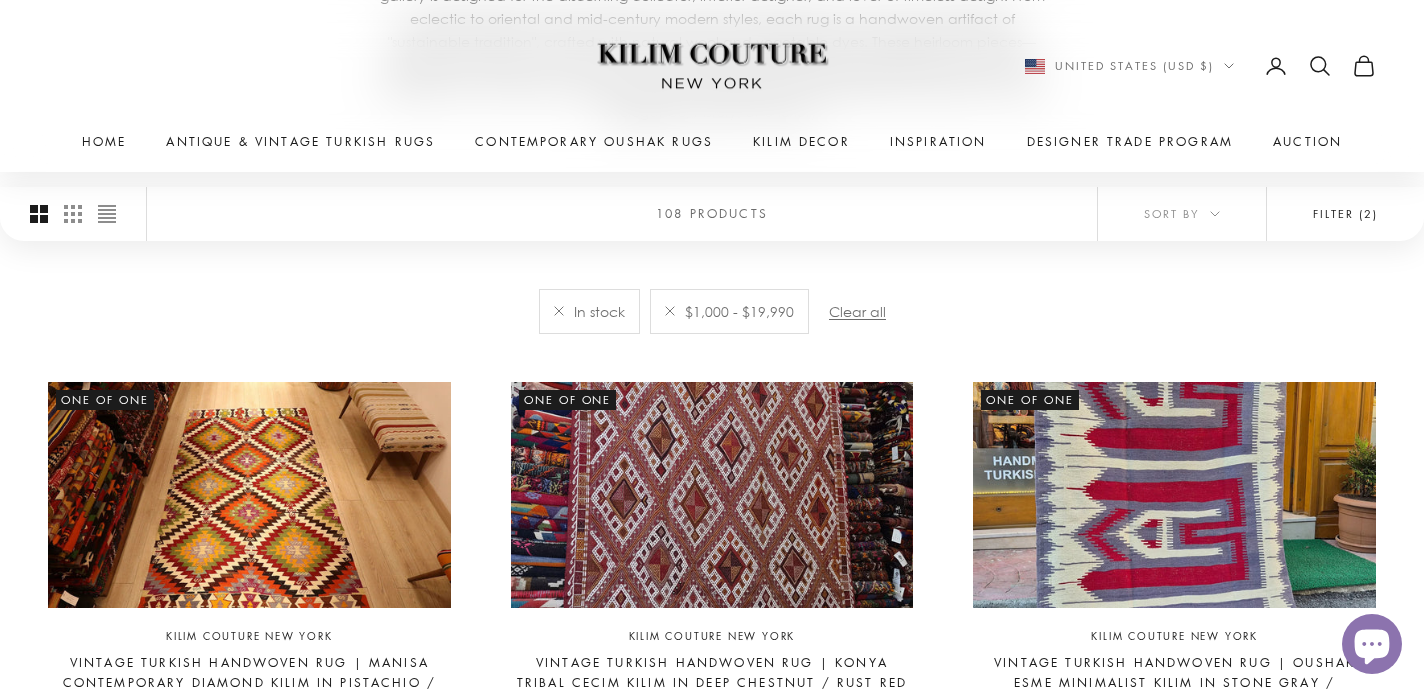 click on "Filter (2)" at bounding box center (1345, 214) 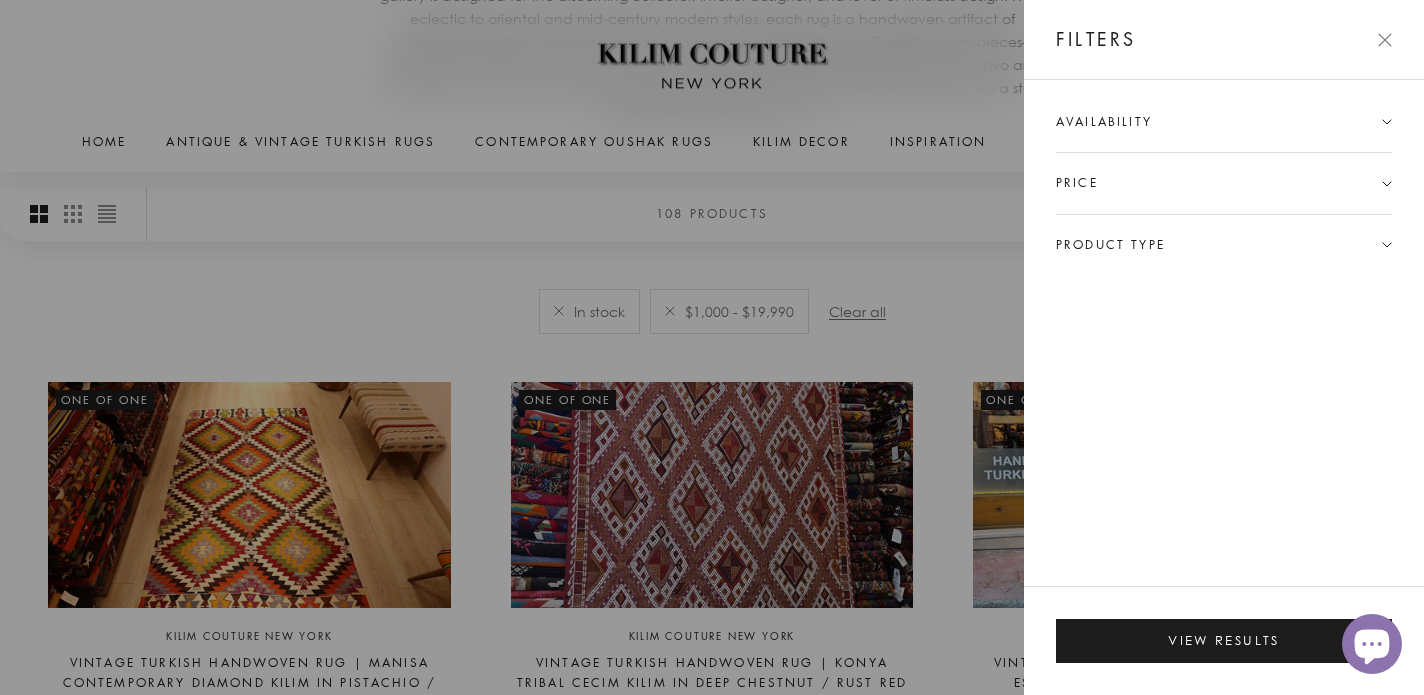 click on "Price" at bounding box center (1224, 183) 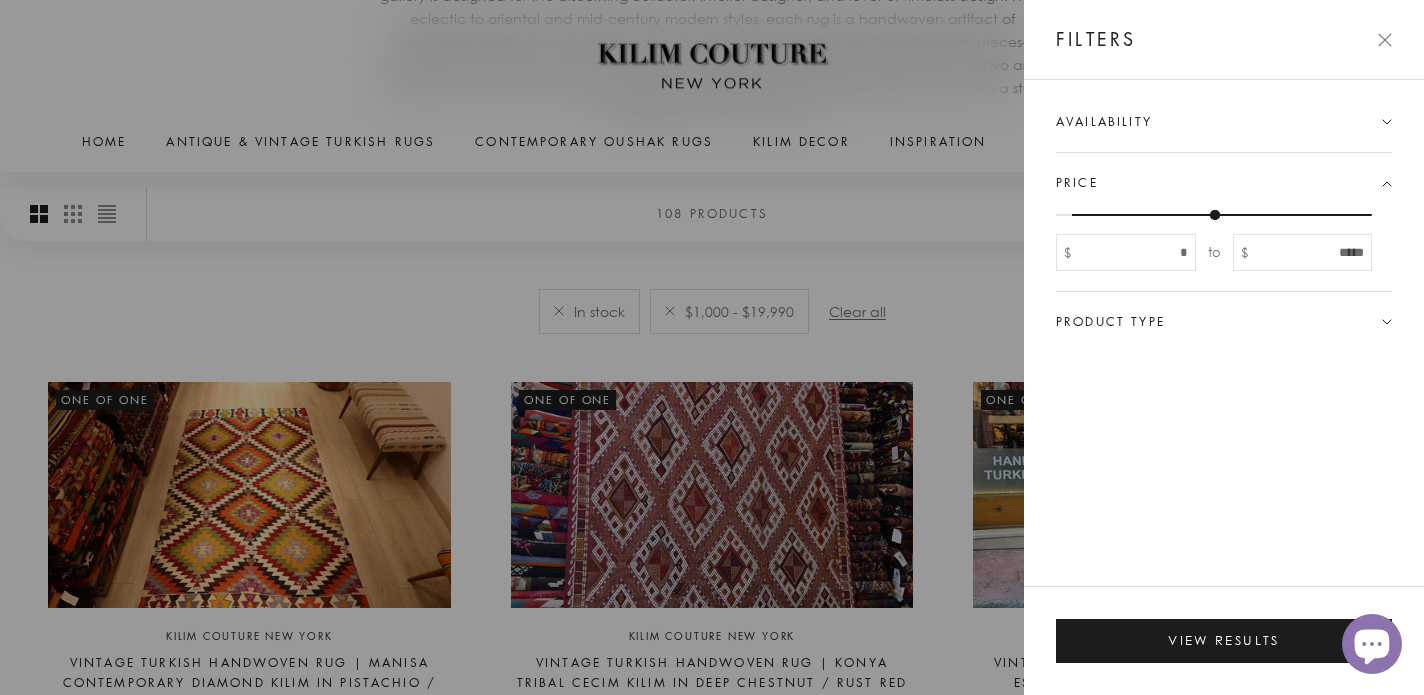 type on "****" 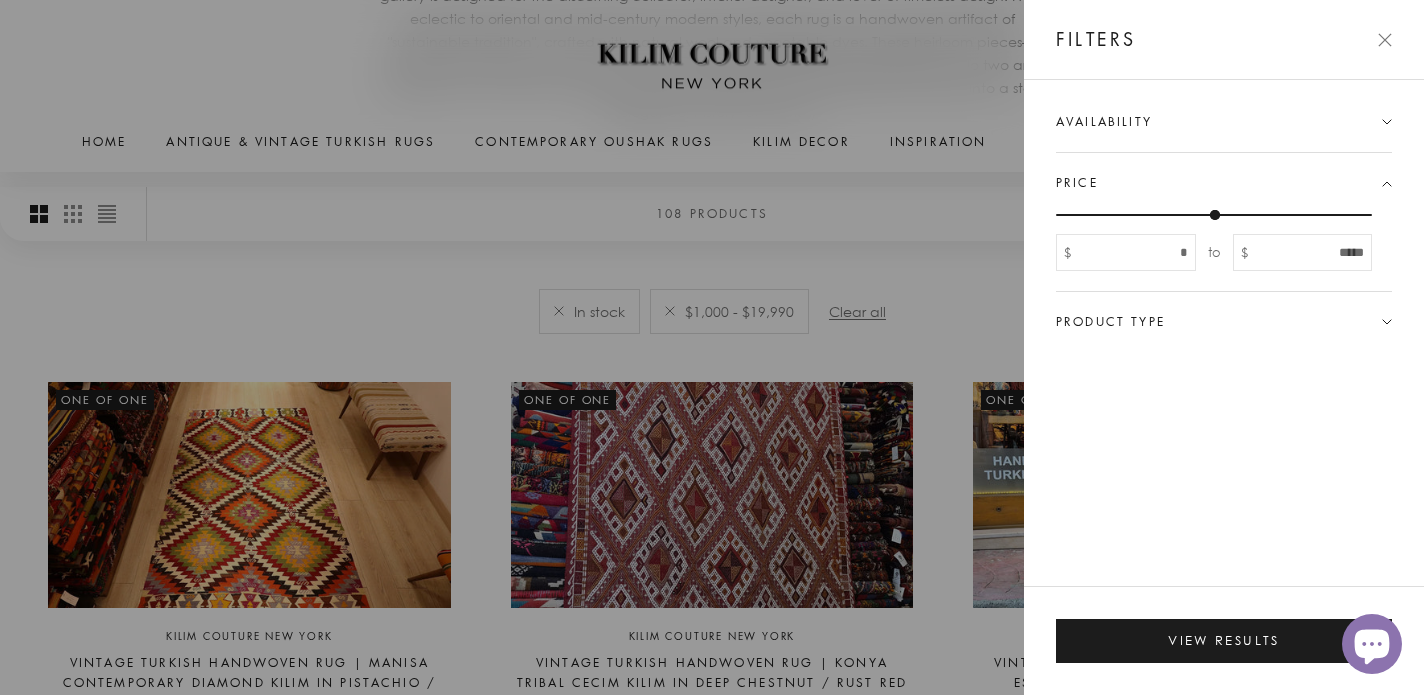 drag, startPoint x: 1077, startPoint y: 217, endPoint x: 989, endPoint y: 230, distance: 88.95505 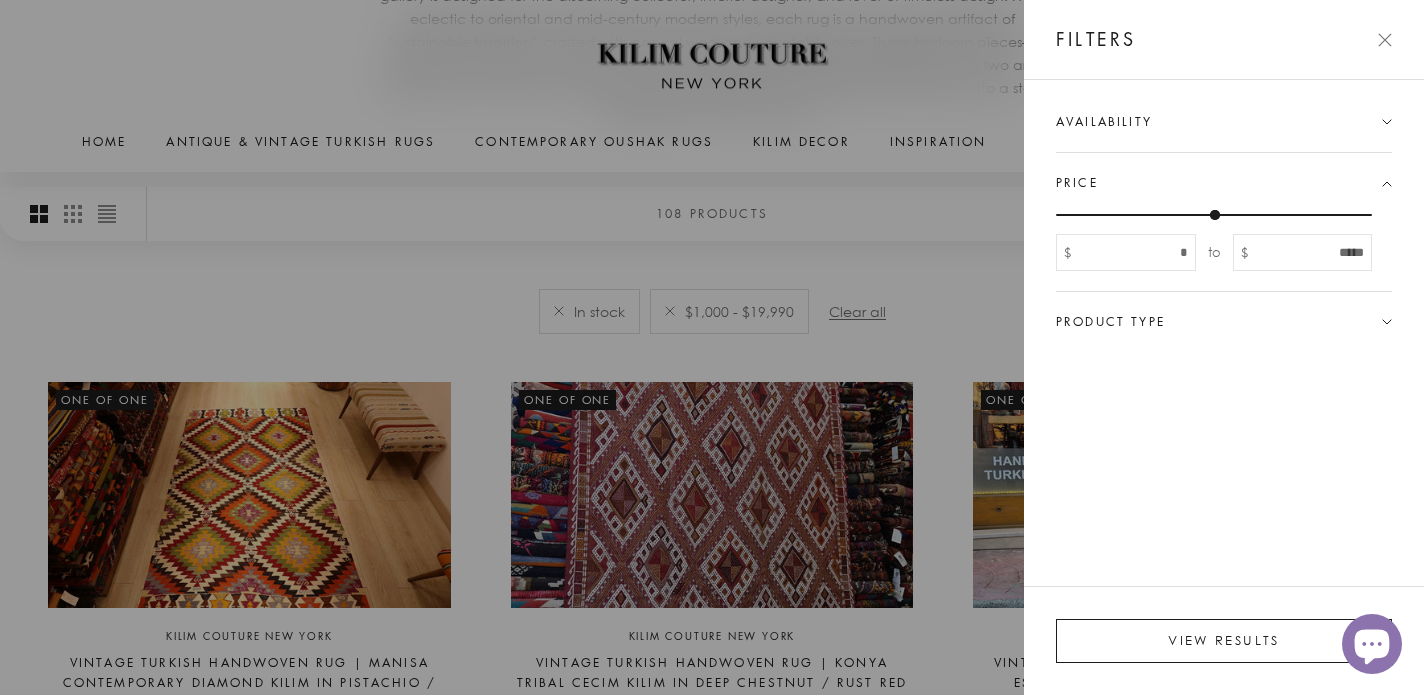 click on "View results" at bounding box center (1224, 641) 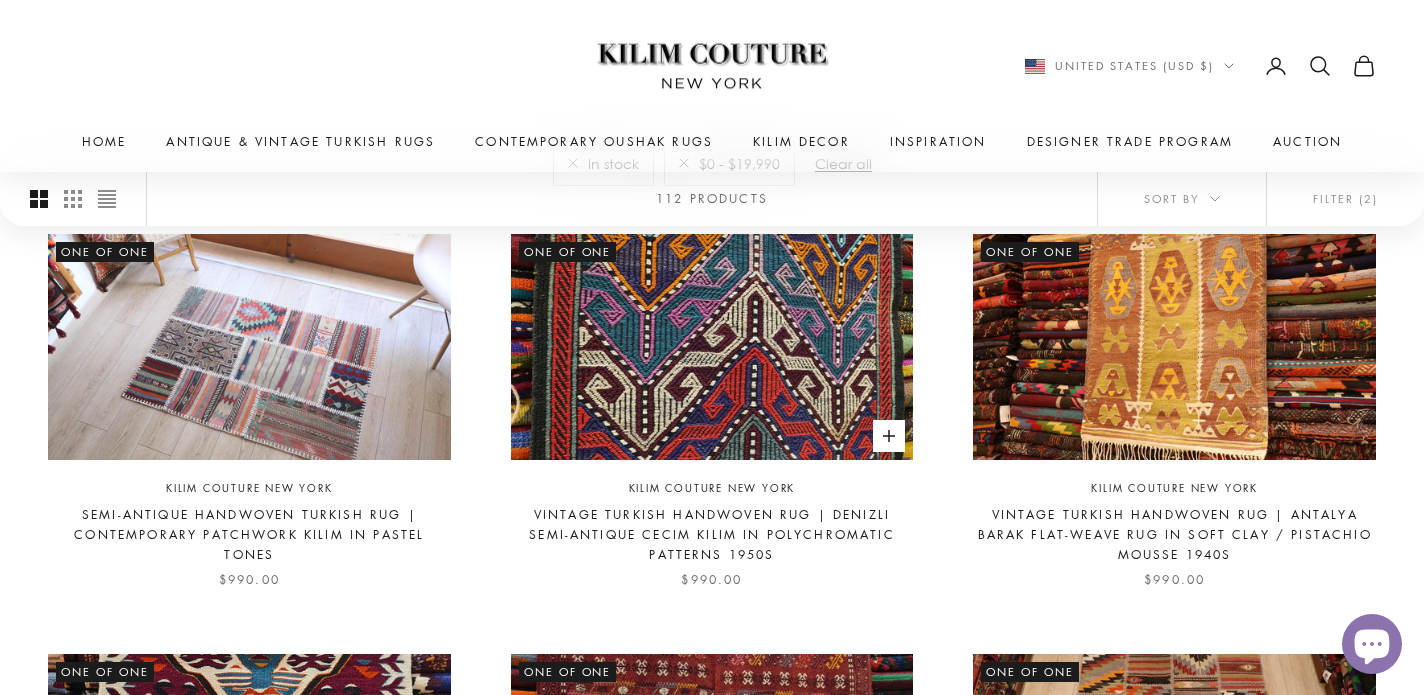 scroll, scrollTop: 621, scrollLeft: 0, axis: vertical 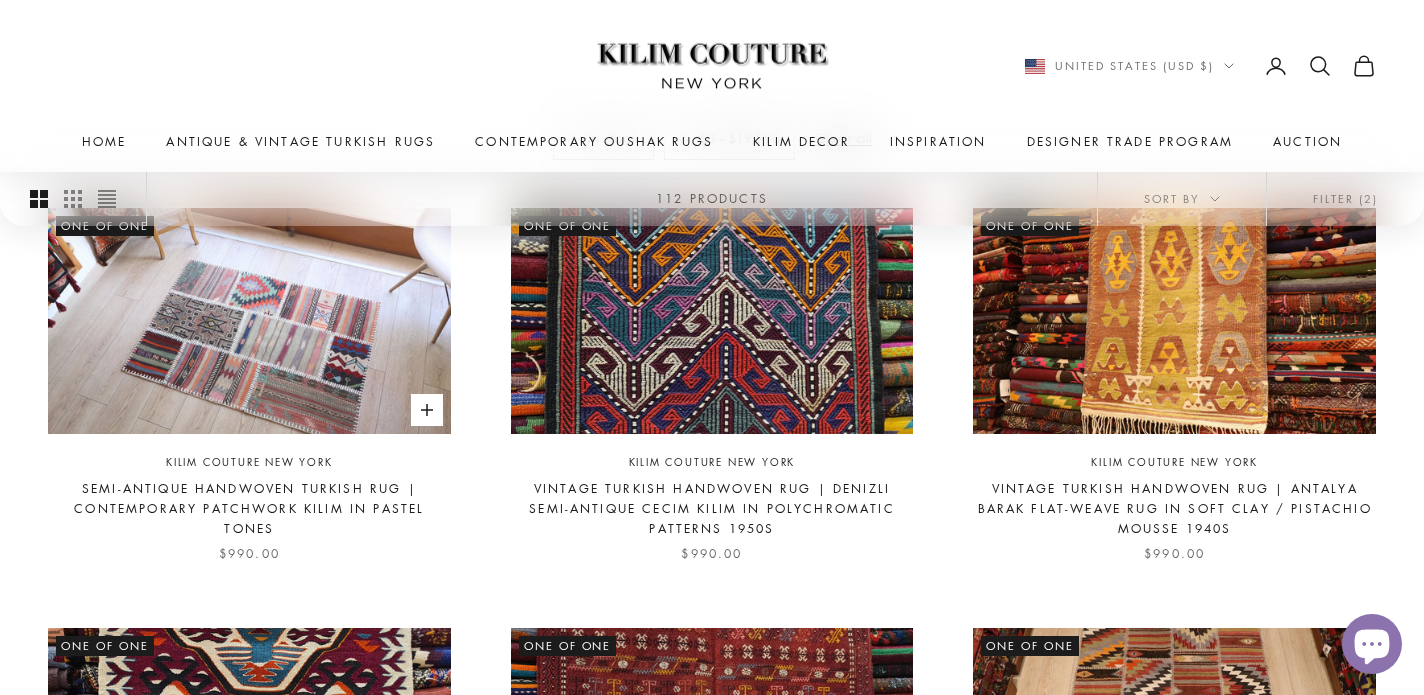 click on "Semi-Antique Handwoven Turkish Rug | Contemporary Patchwork Kilim in Pastel Tones" at bounding box center (249, 509) 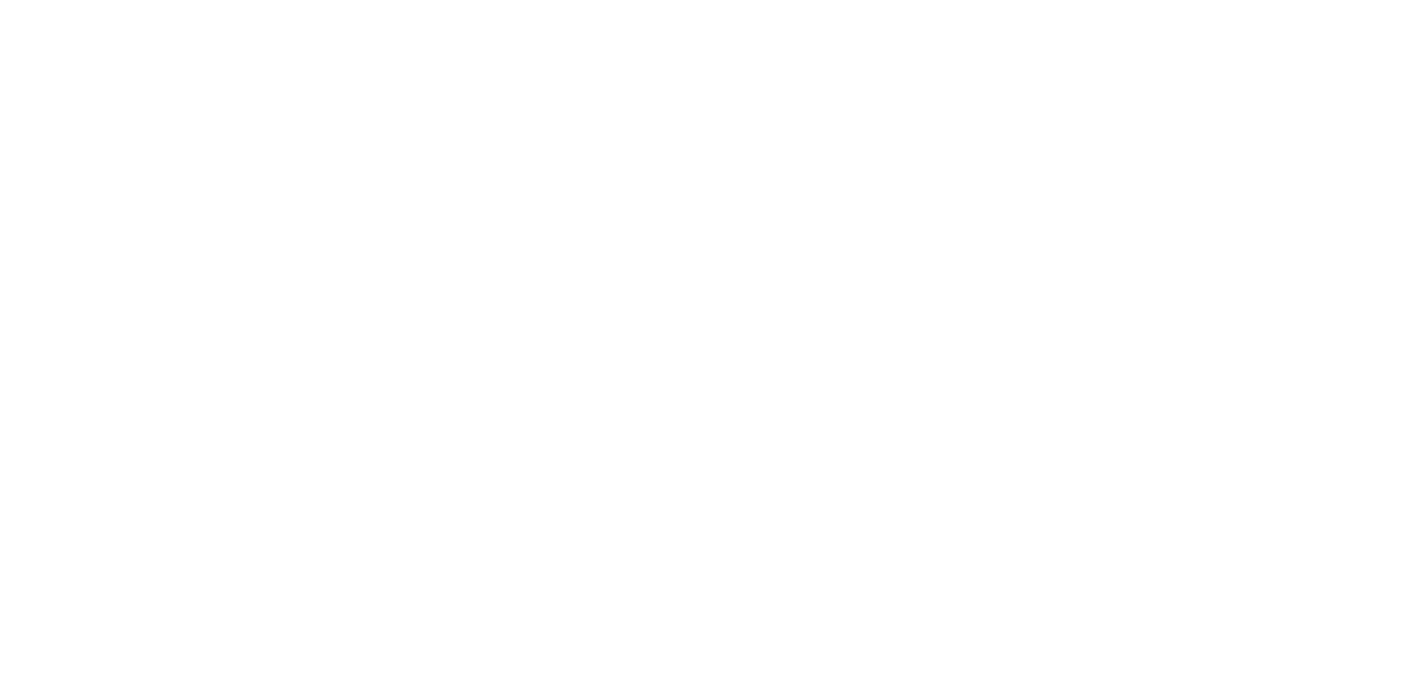 scroll, scrollTop: 0, scrollLeft: 0, axis: both 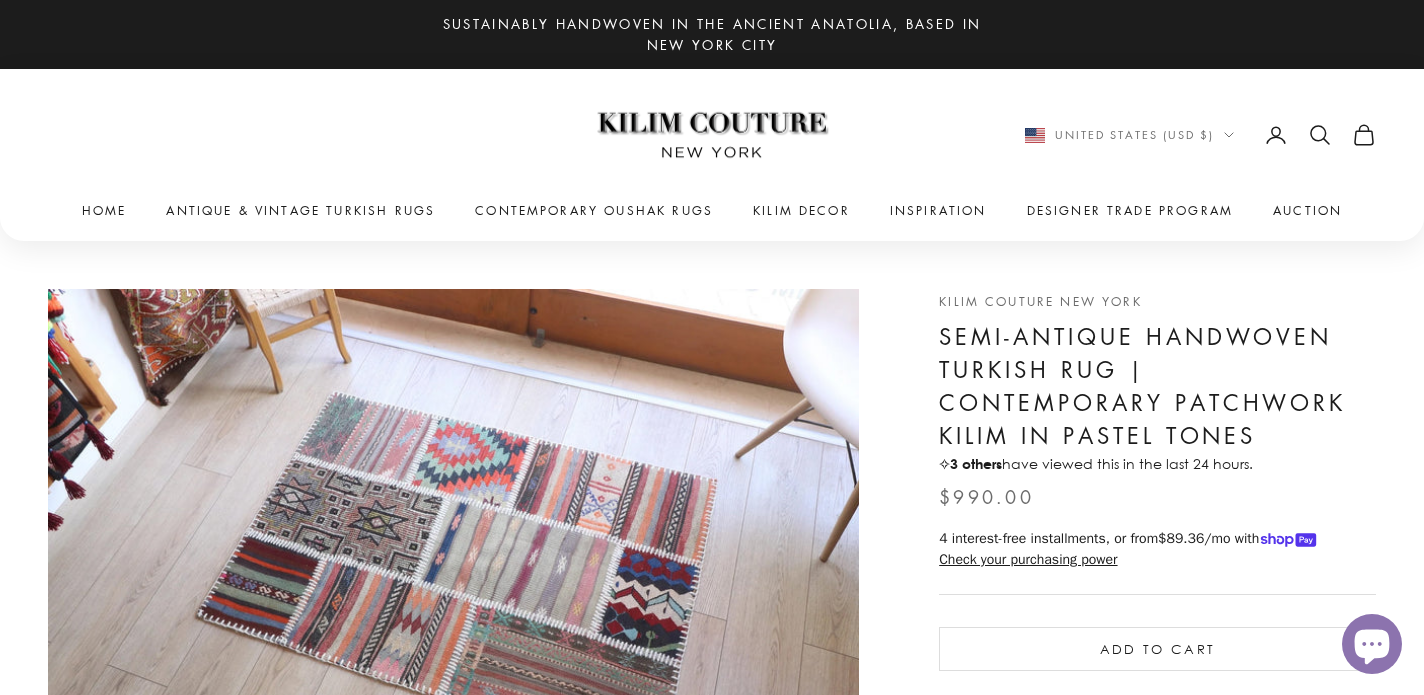 click on "Zoom picture
Go to item 1
Go to item 2
Go to item 3
Kilim Couture New York Semi-Antique Handwoven Turkish Rug | Contemporary Patchwork Kilim in Pastel Tones ✧  3 others  have viewed this in the last 24 hours.
Sale price $990.00
Regular price (/)
Add to cart     More payment options    This item is a recurring or deferred purchase. By continuing, I agree to the  cancellation policy  and authorize you to charge my payment method at the prices, frequency and dates listed on this page until my order is fulfilled or I cancel, if permitted.
Share
Share
Get Free Consultation
Features
Age:  Semi-Antique Condition:  Excellent Dimensions:   Yes" at bounding box center [712, 901] 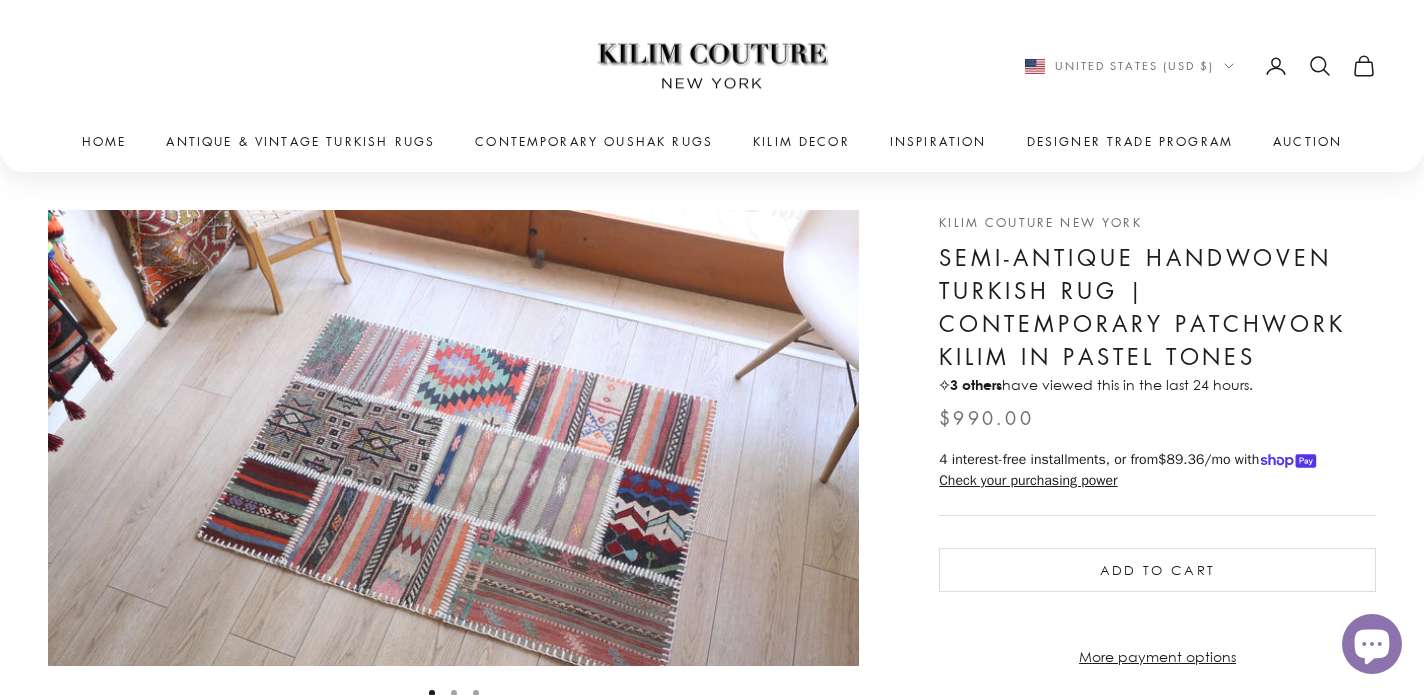 scroll, scrollTop: 96, scrollLeft: 0, axis: vertical 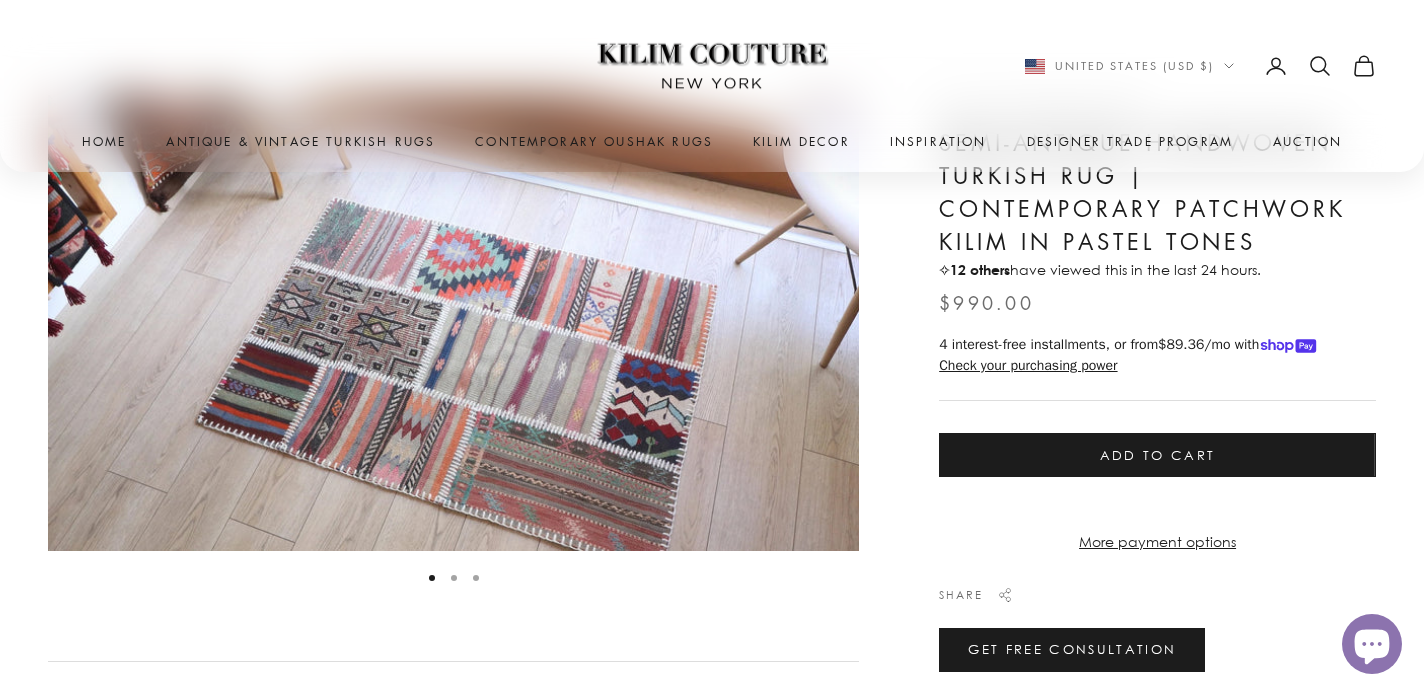 click on "Add to cart" at bounding box center (1157, 455) 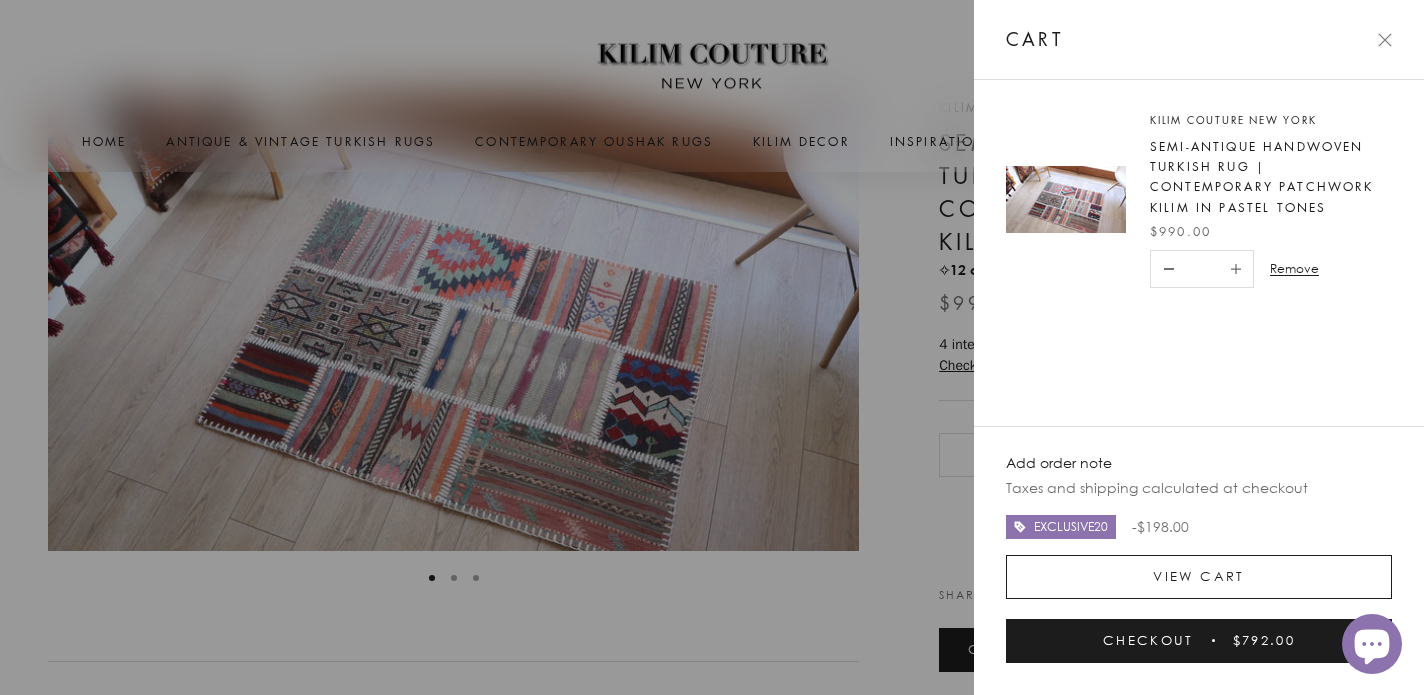 click on "View cart" at bounding box center [1199, 577] 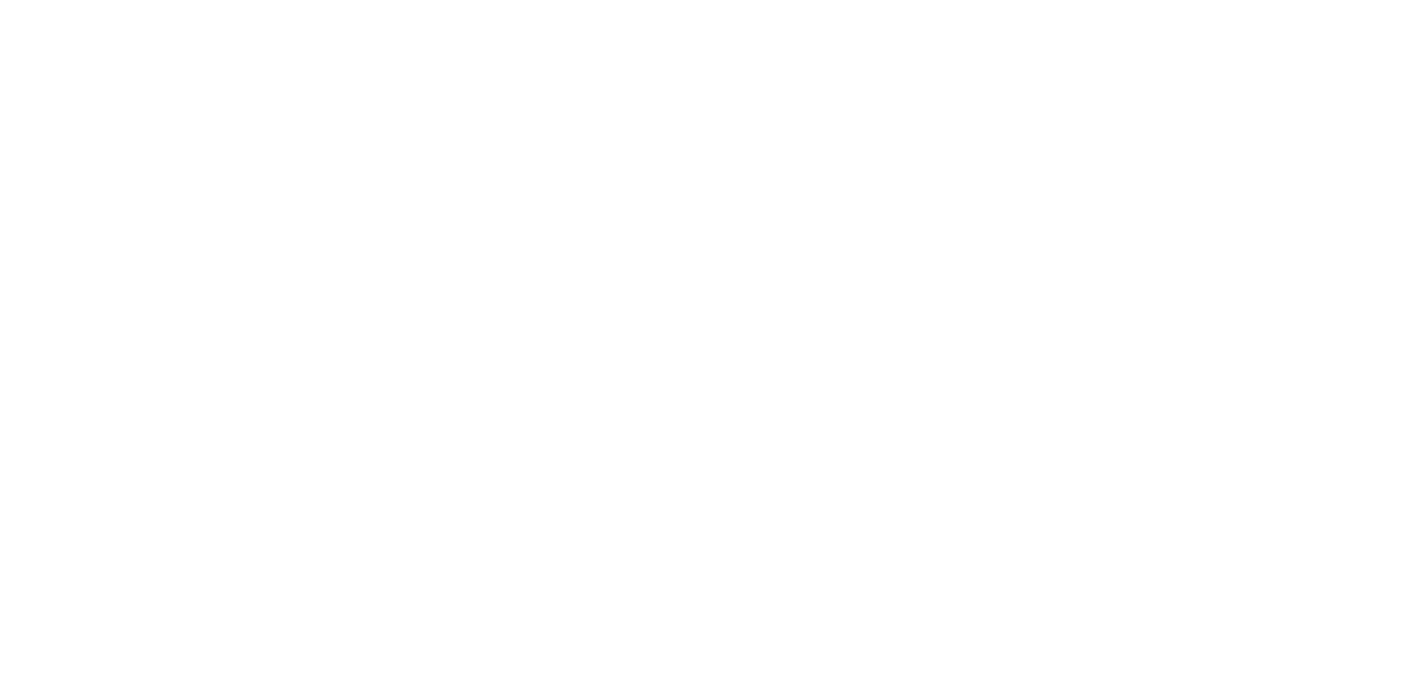 scroll, scrollTop: 0, scrollLeft: 0, axis: both 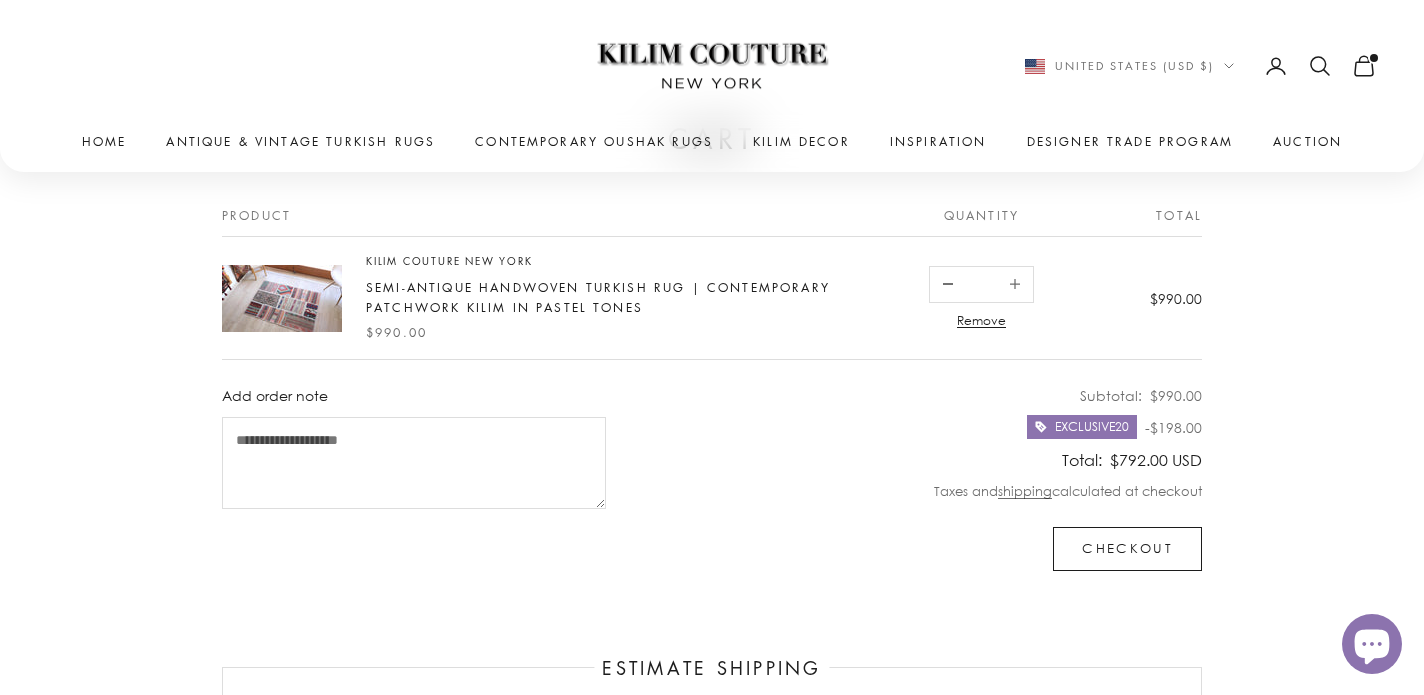 click on "Checkout" at bounding box center [1127, 549] 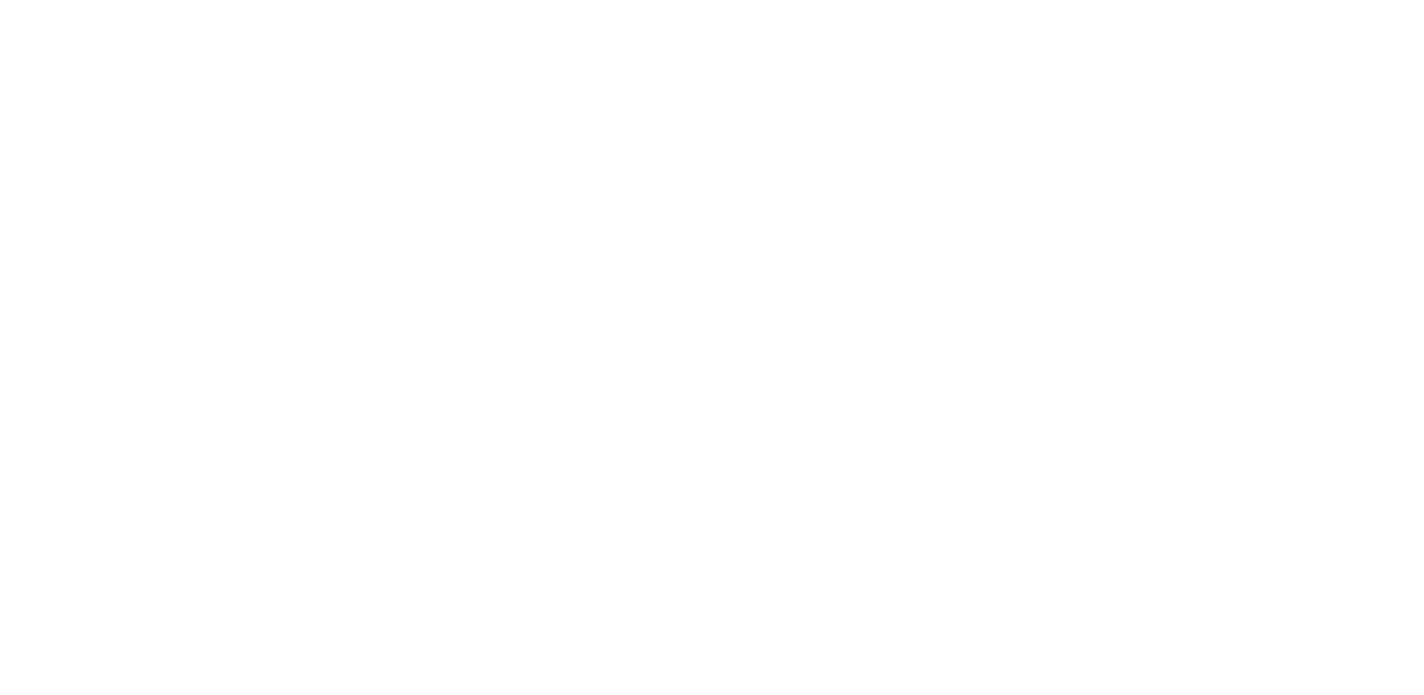 scroll, scrollTop: 0, scrollLeft: 0, axis: both 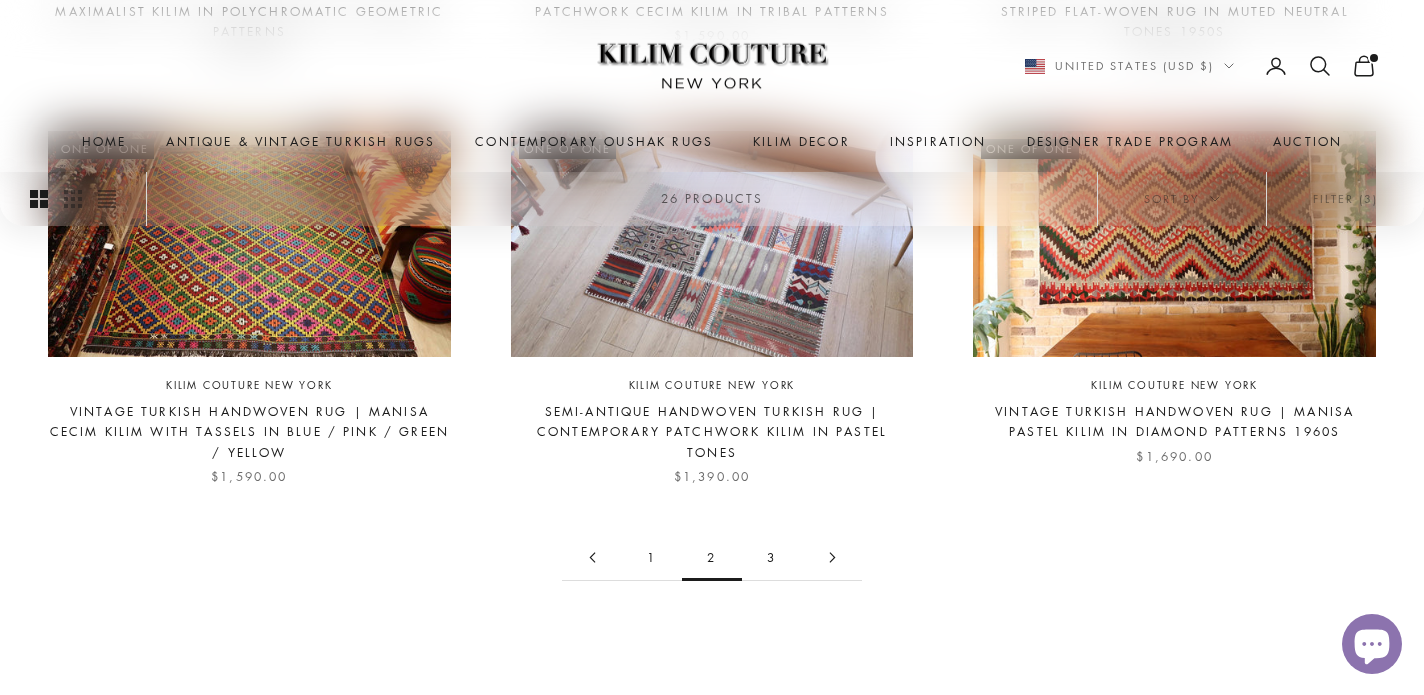 click on "3" at bounding box center [772, 557] 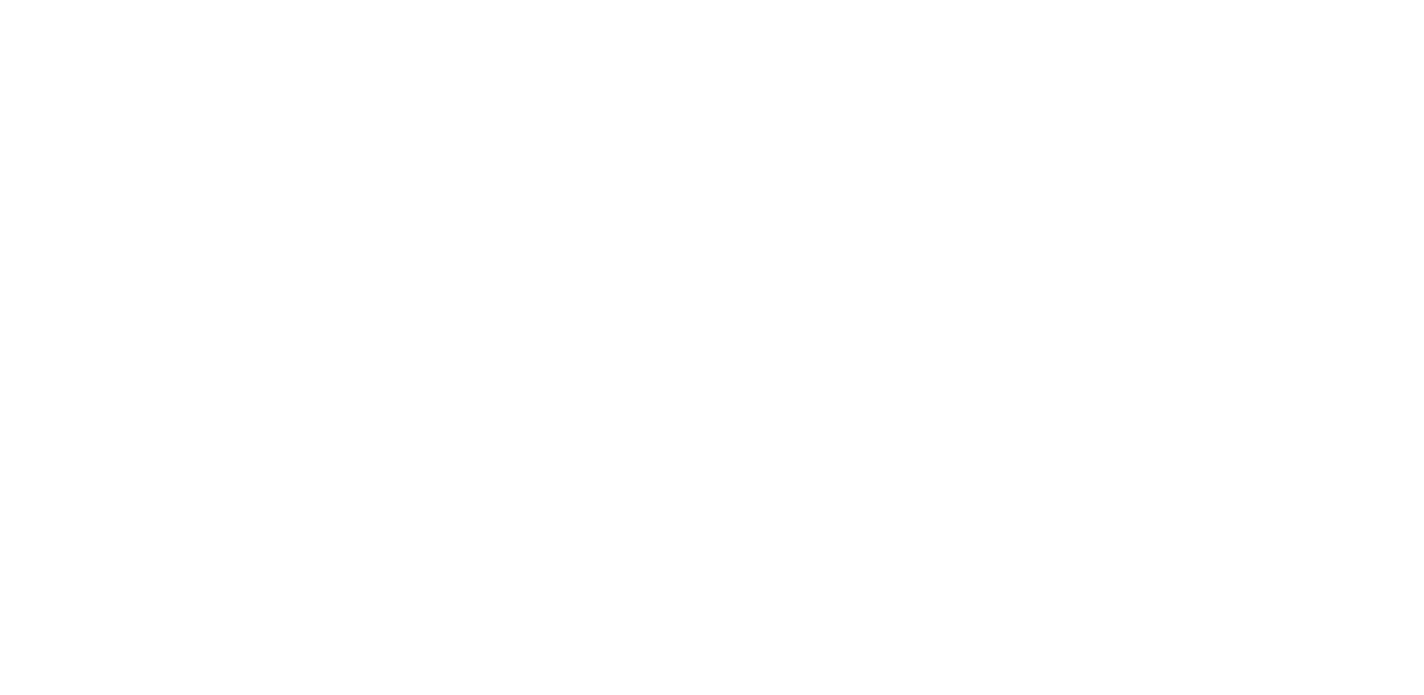 scroll, scrollTop: 0, scrollLeft: 0, axis: both 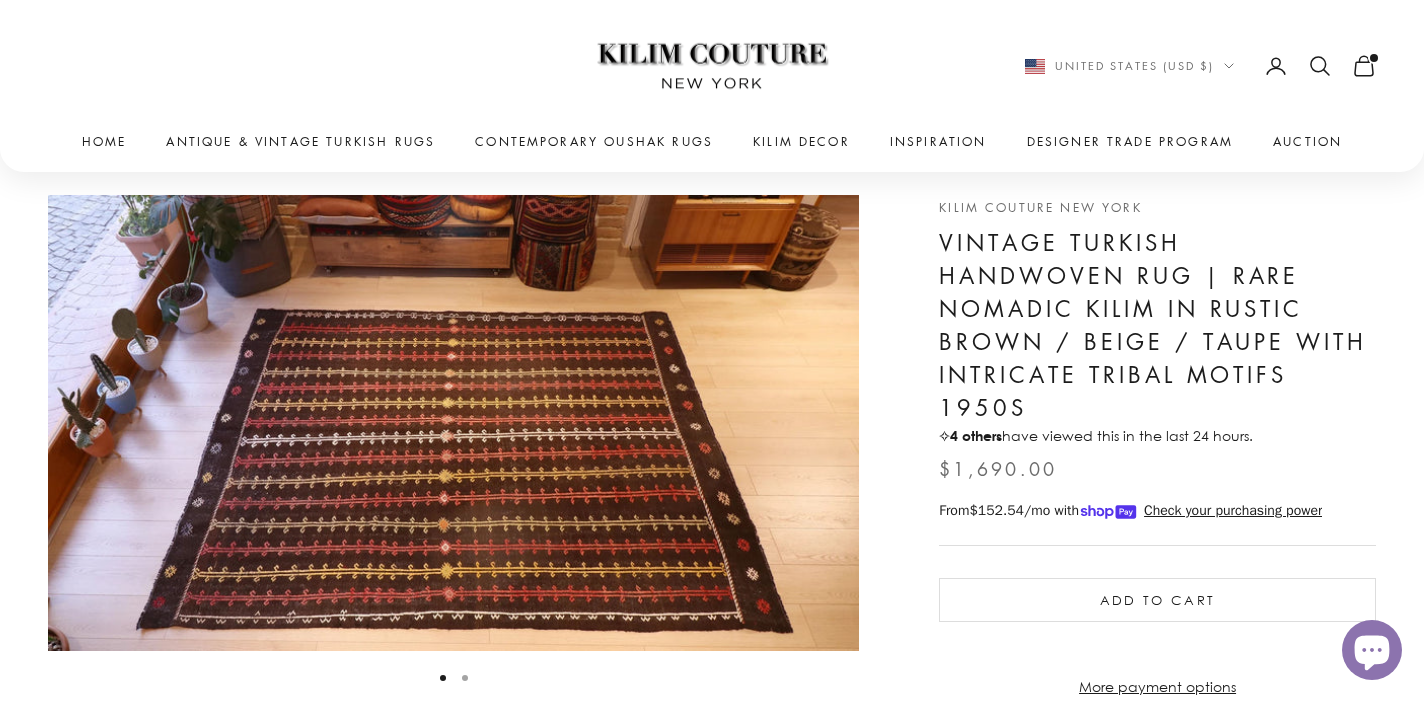 click 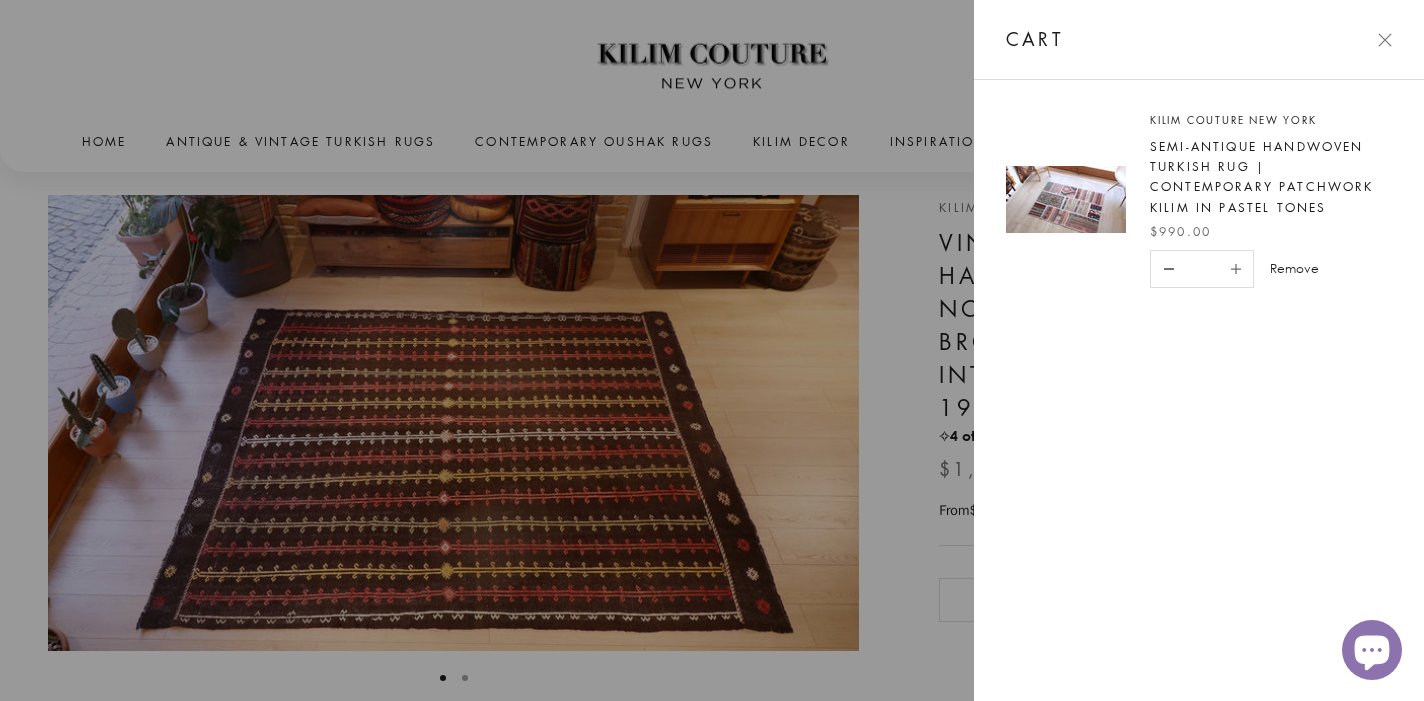 click on "Remove" at bounding box center (1294, 269) 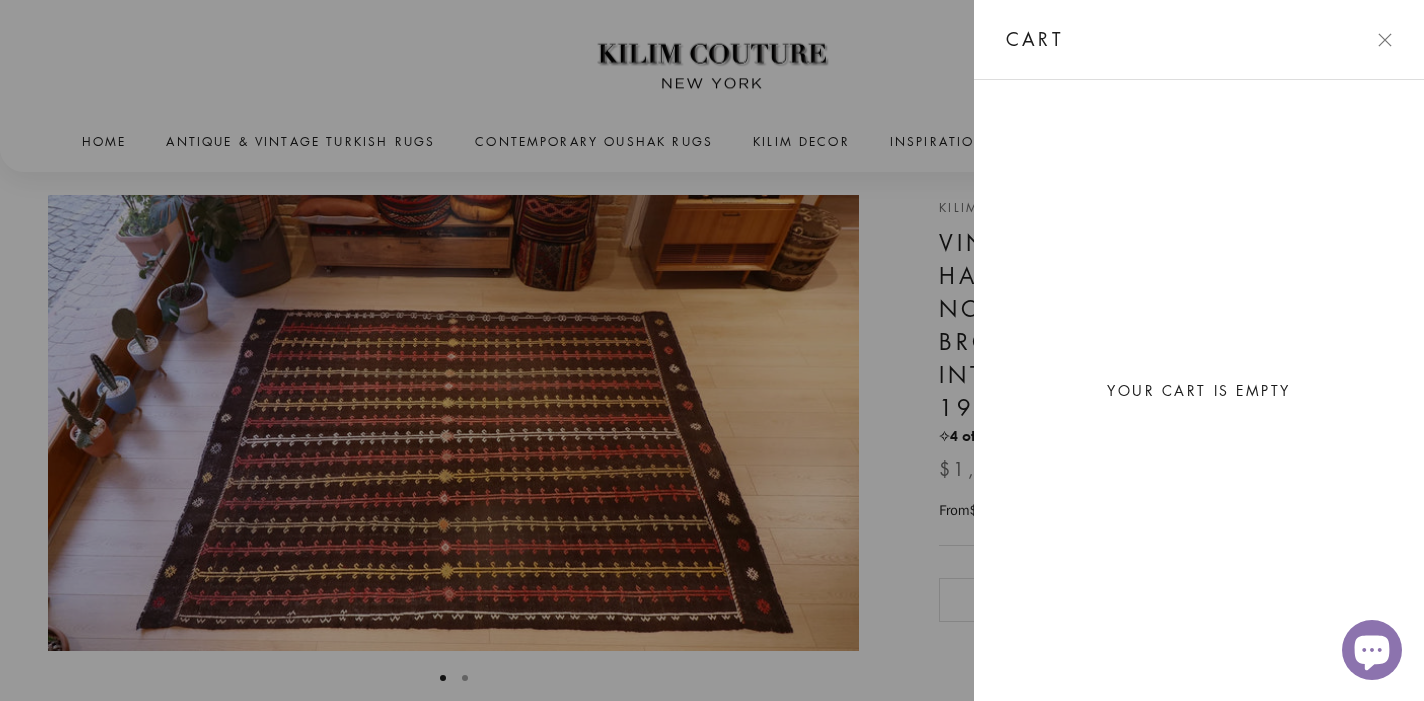 click at bounding box center (1385, 40) 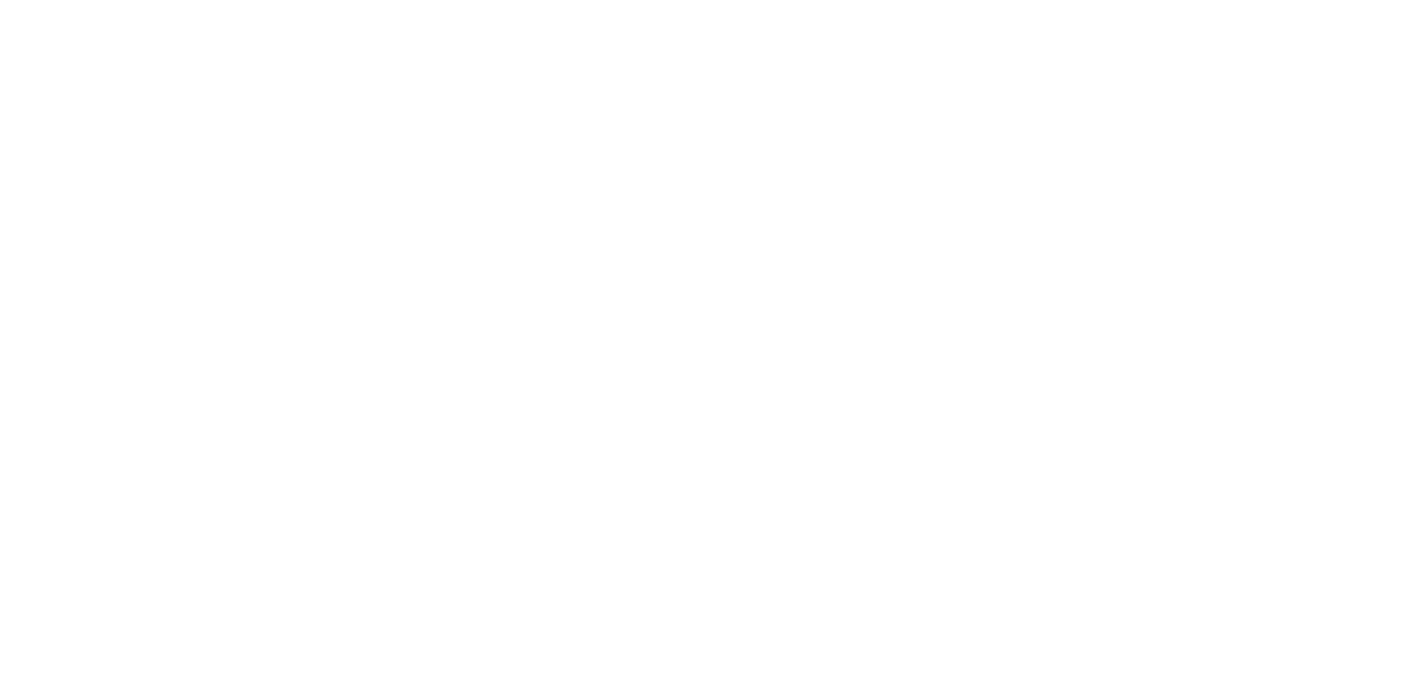 scroll, scrollTop: 0, scrollLeft: 0, axis: both 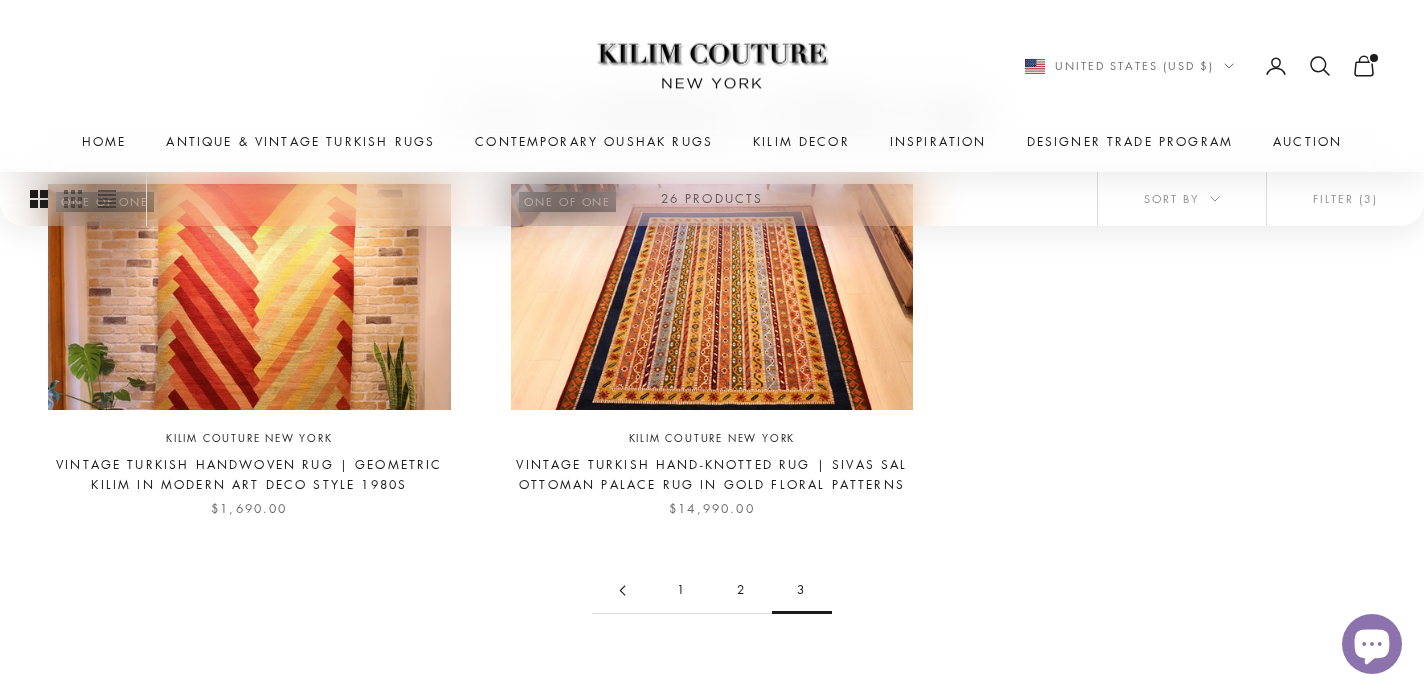 click on "1" at bounding box center [682, 590] 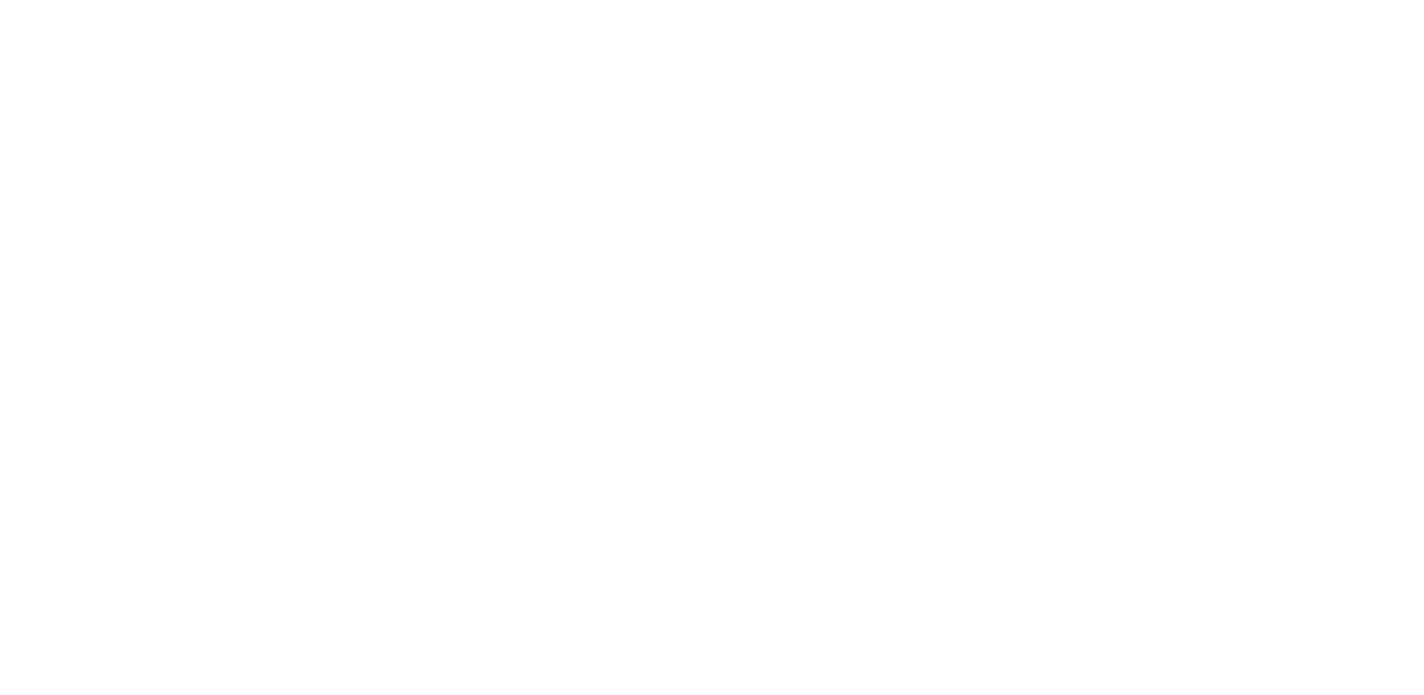 scroll, scrollTop: 0, scrollLeft: 0, axis: both 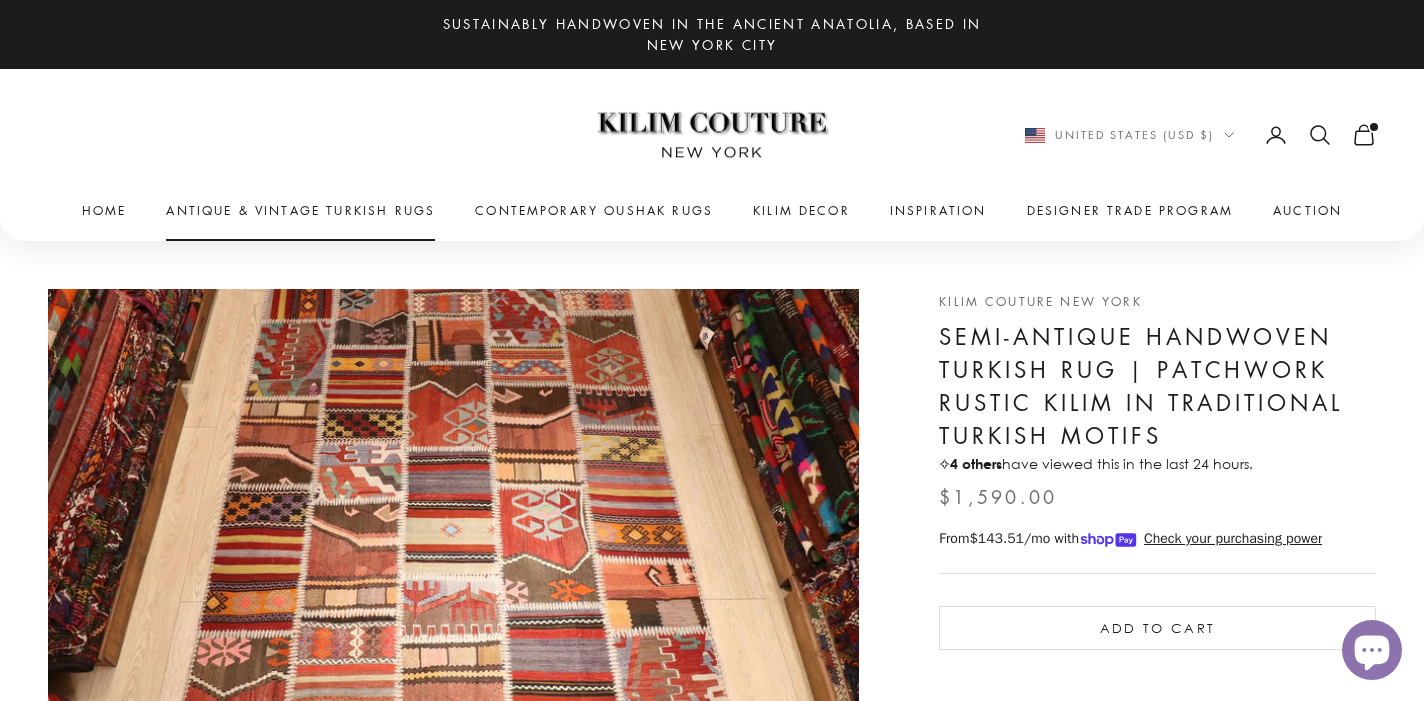 click on "Antique & Vintage Turkish Rugs" at bounding box center (300, 211) 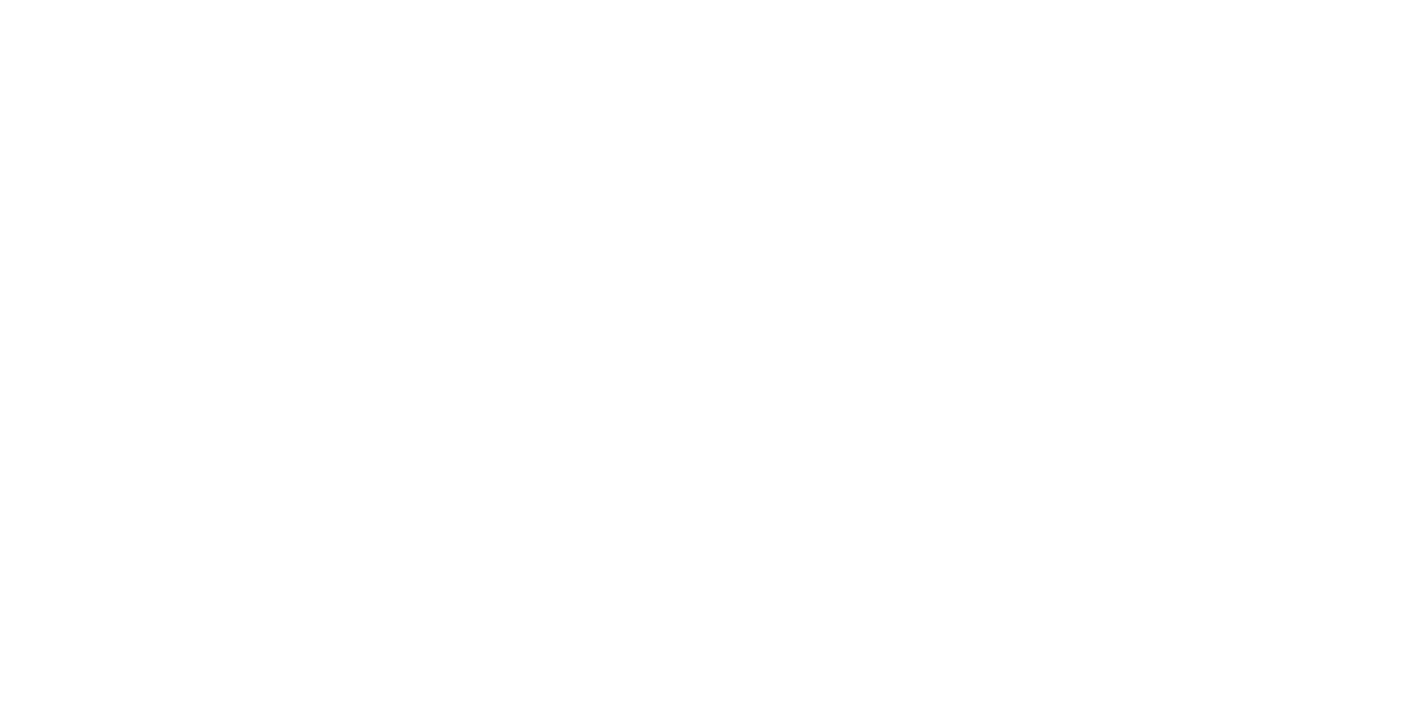 scroll, scrollTop: 0, scrollLeft: 0, axis: both 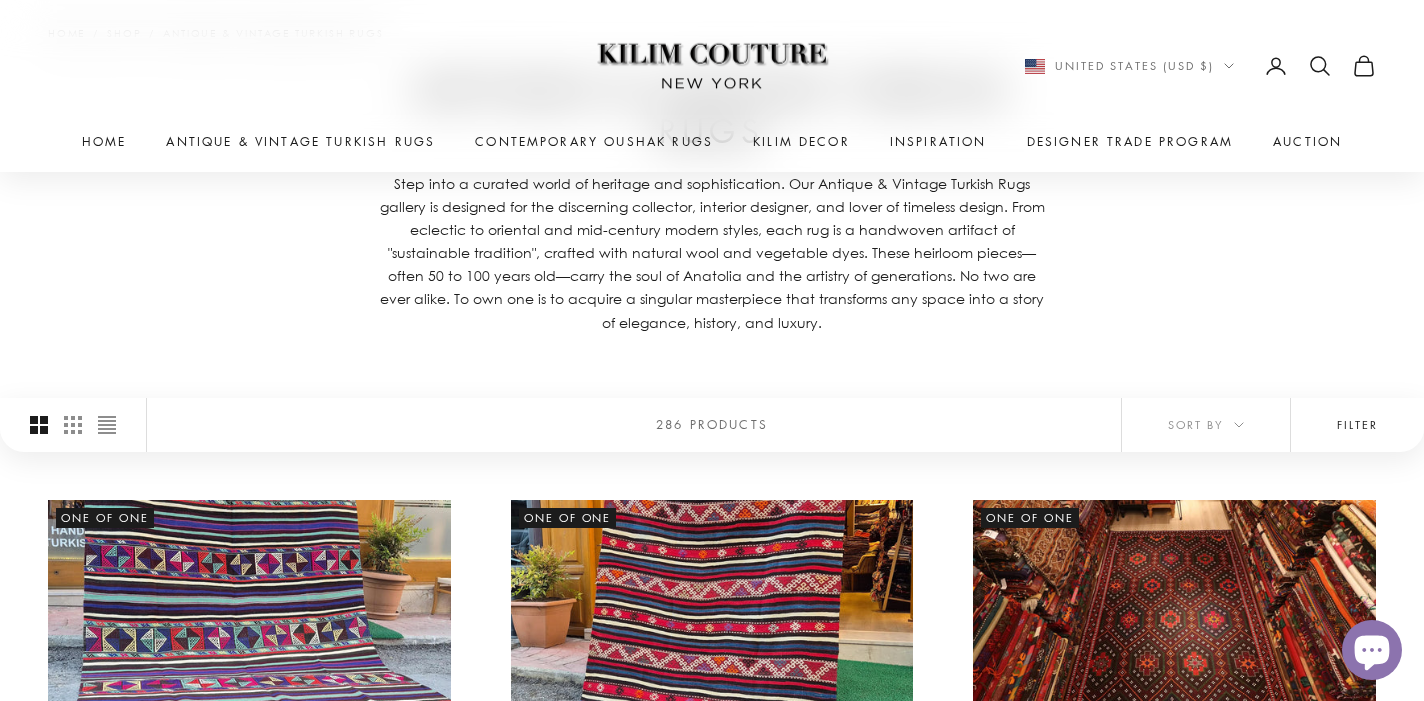 click on "Filter" at bounding box center [1357, 425] 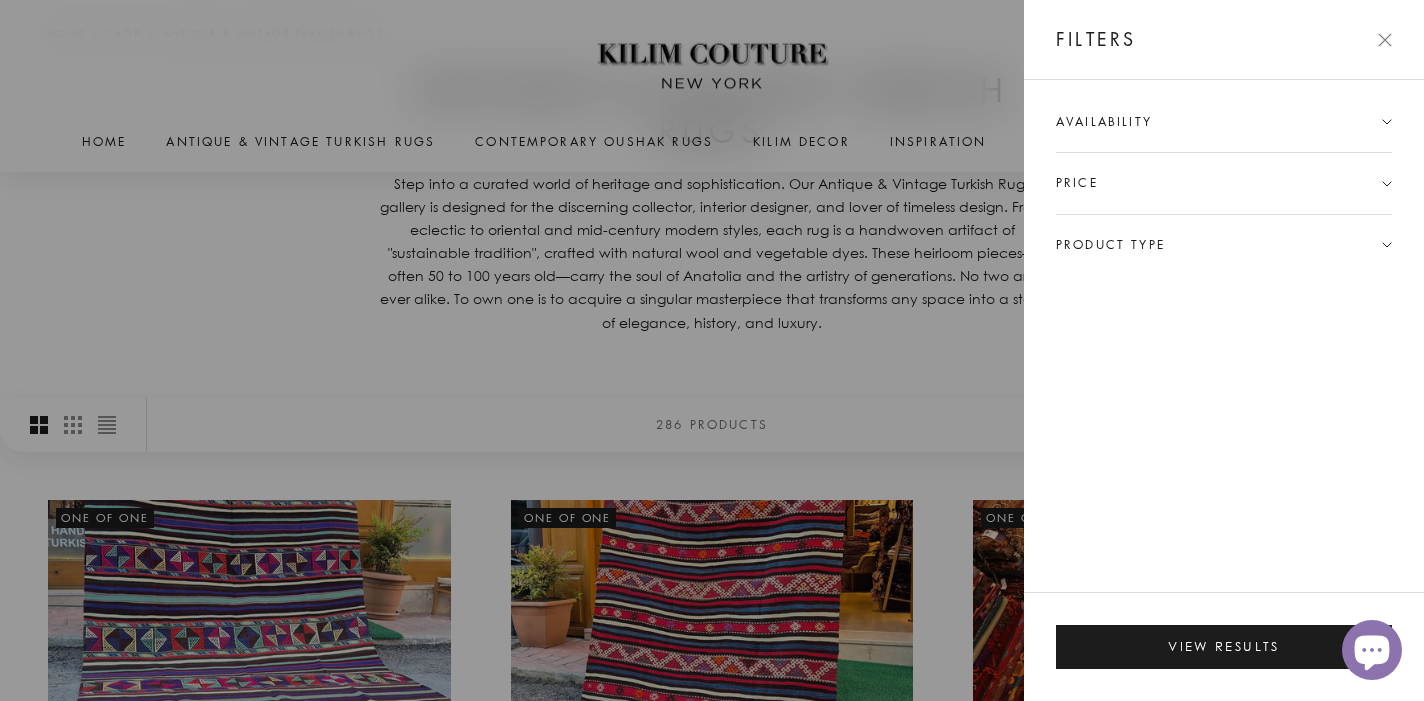 click on "Product type" at bounding box center (1224, 245) 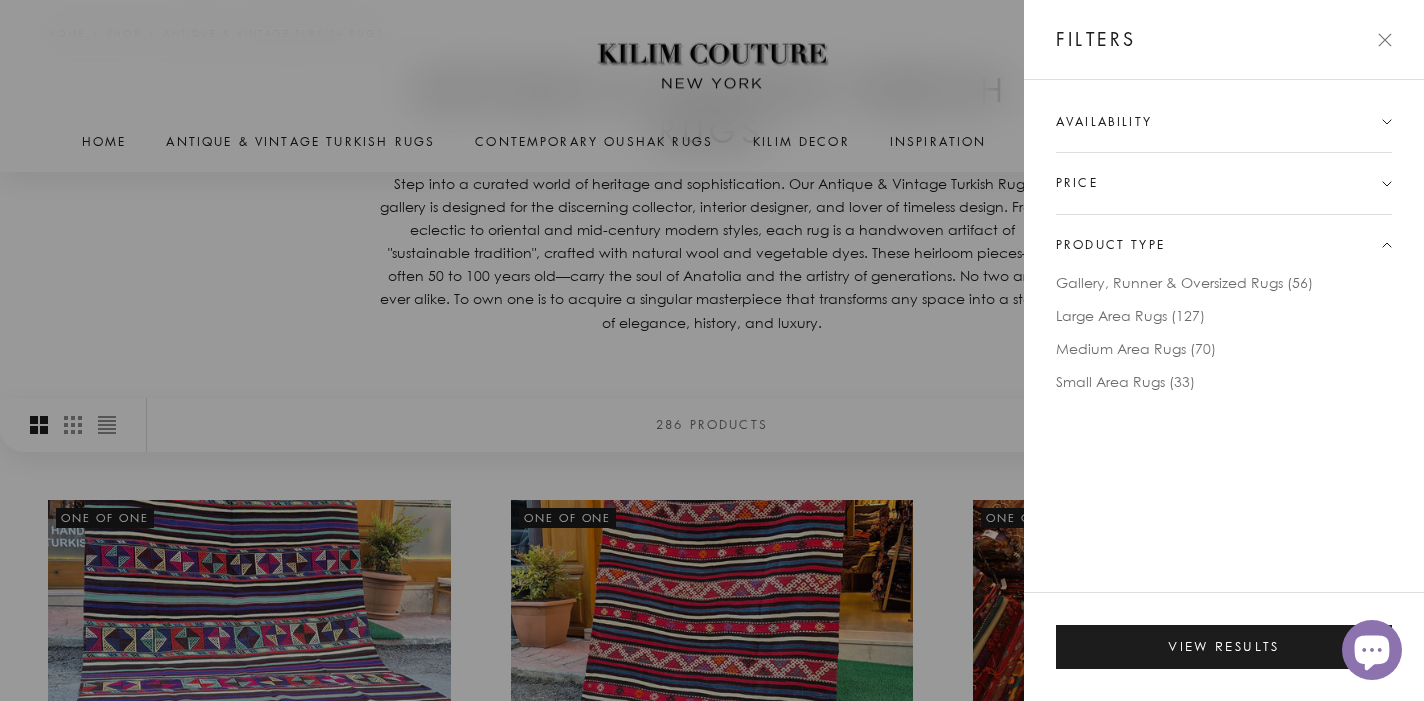 click on "Availability" at bounding box center (1224, 132) 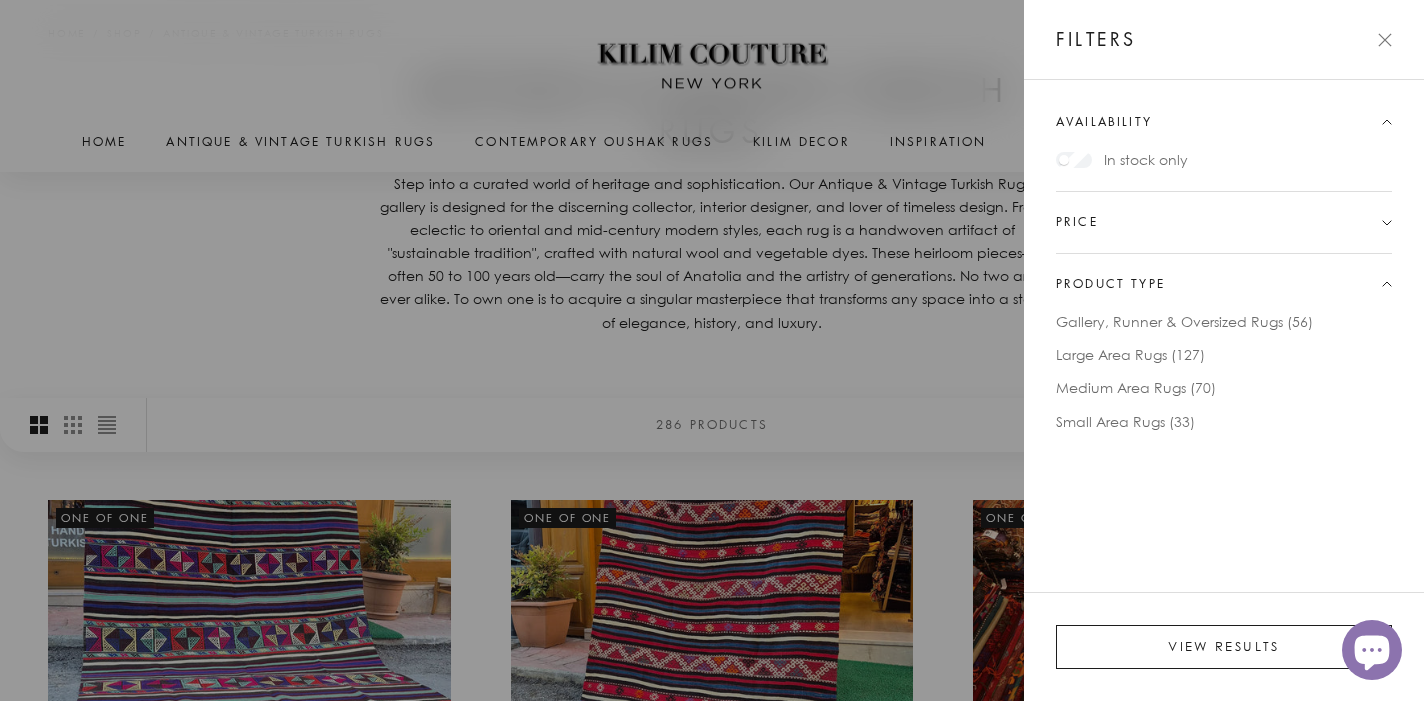 click on "View results" at bounding box center [1224, 647] 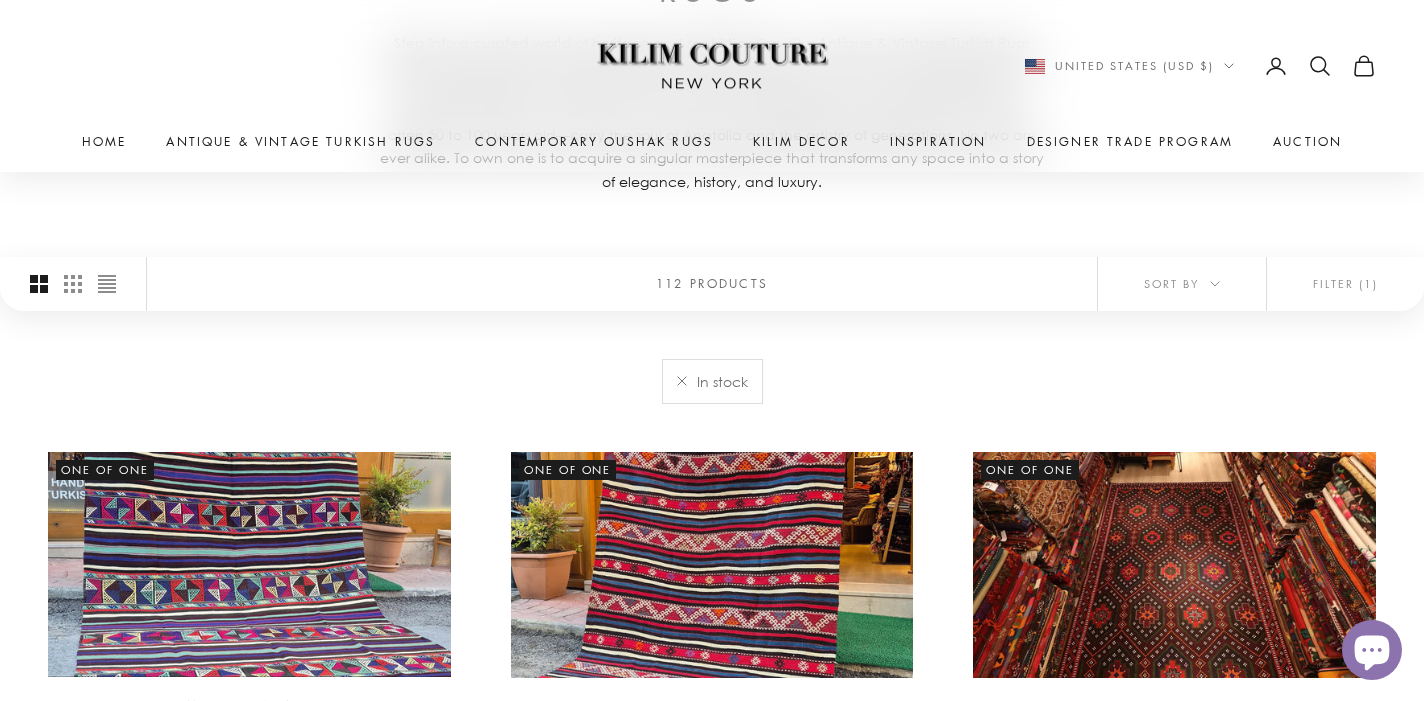 scroll, scrollTop: 490, scrollLeft: 0, axis: vertical 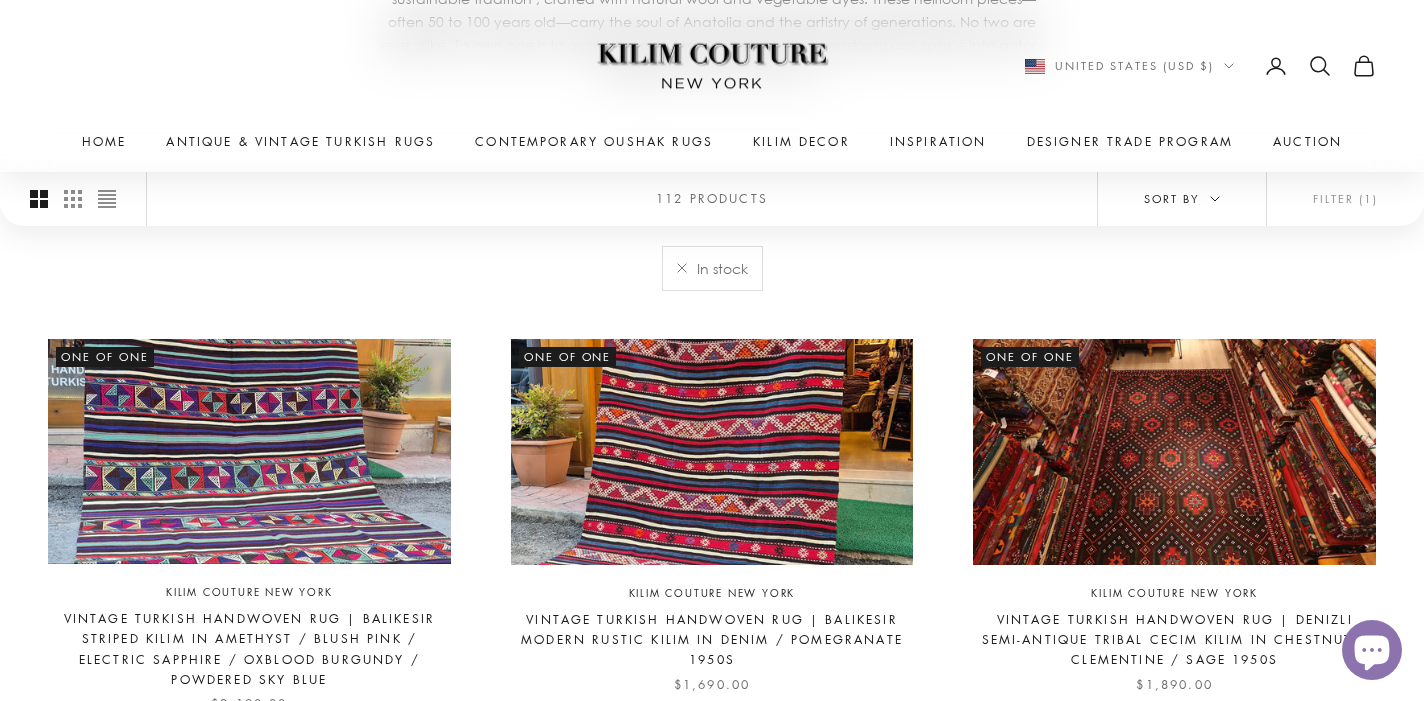 click on "Sort by" at bounding box center (1182, 199) 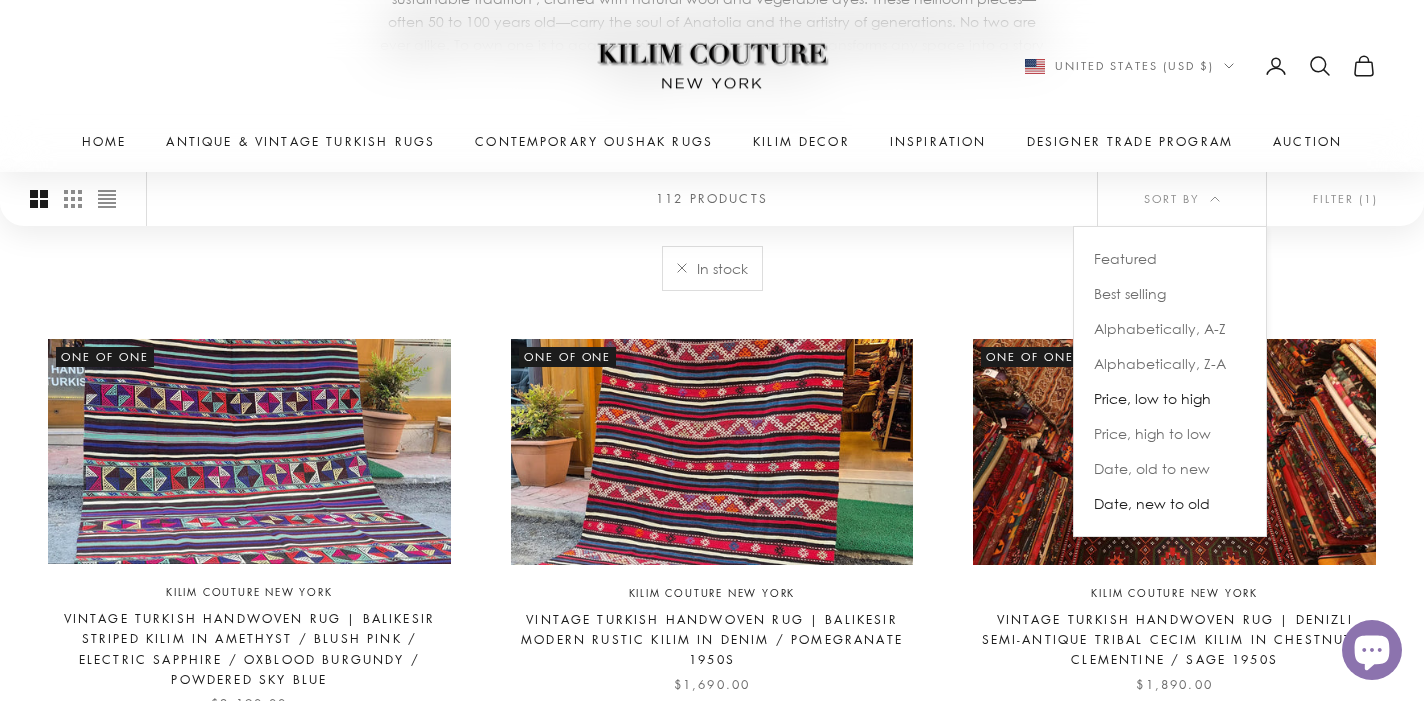 click on "Price, low to high" at bounding box center (1152, 399) 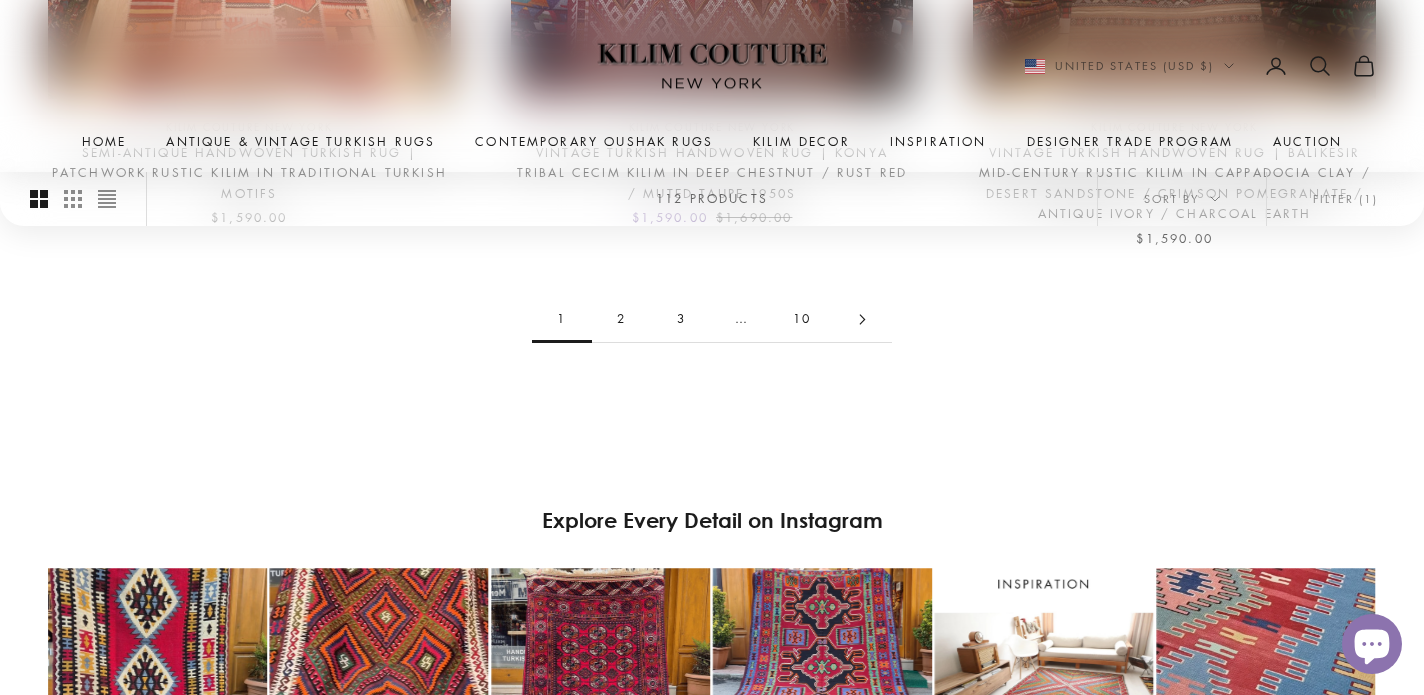 scroll, scrollTop: 2223, scrollLeft: 0, axis: vertical 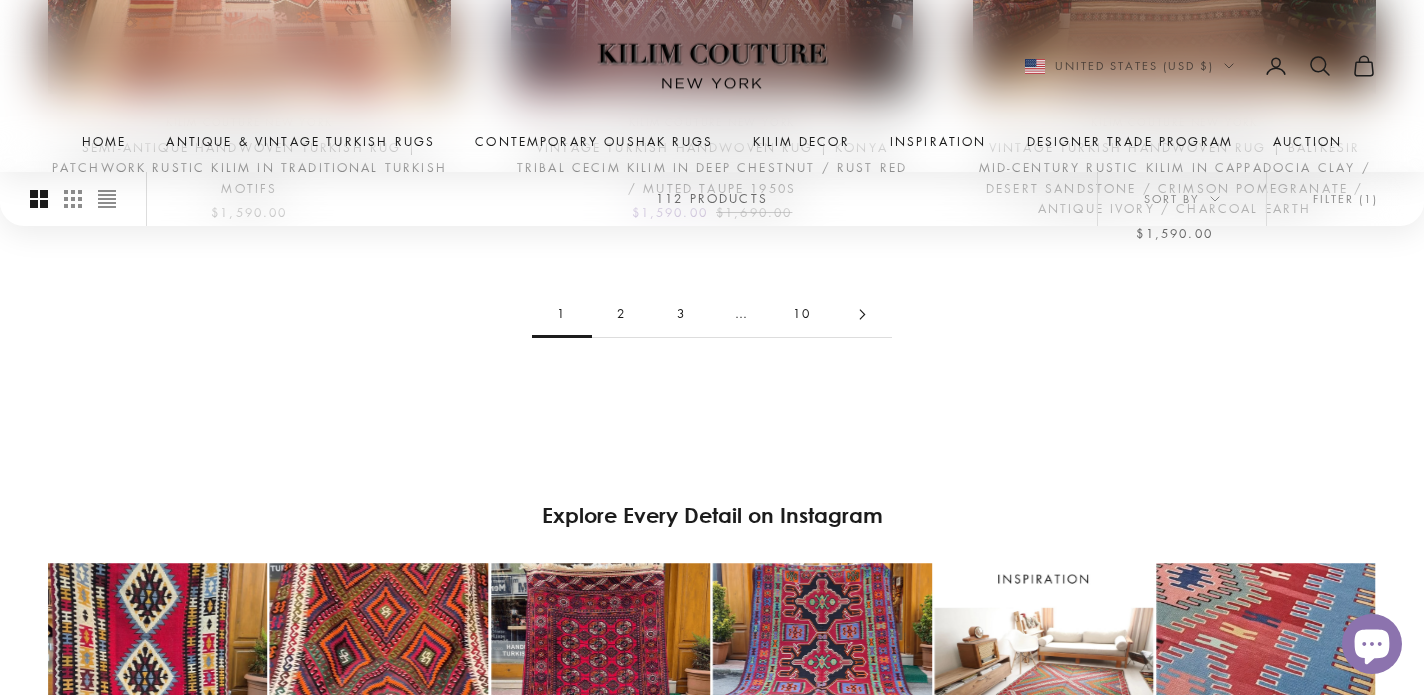 click on "2" at bounding box center [622, 314] 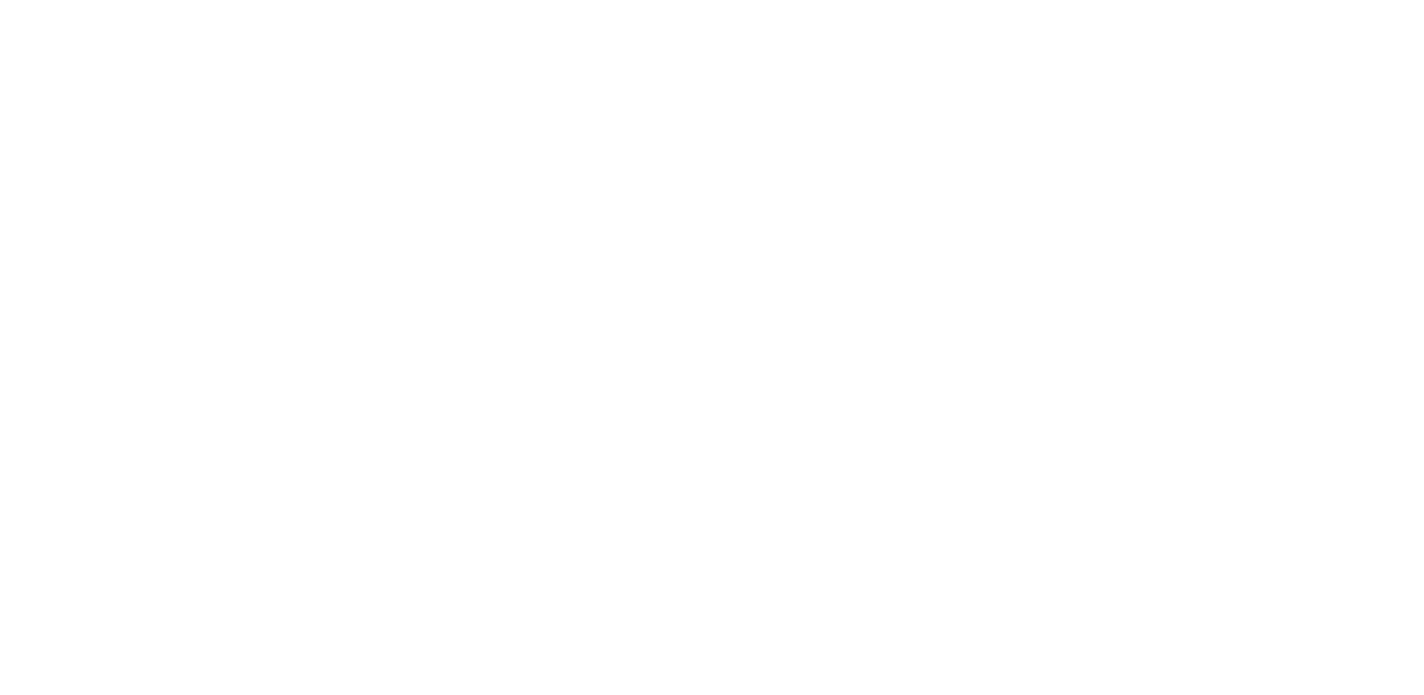 scroll, scrollTop: 0, scrollLeft: 0, axis: both 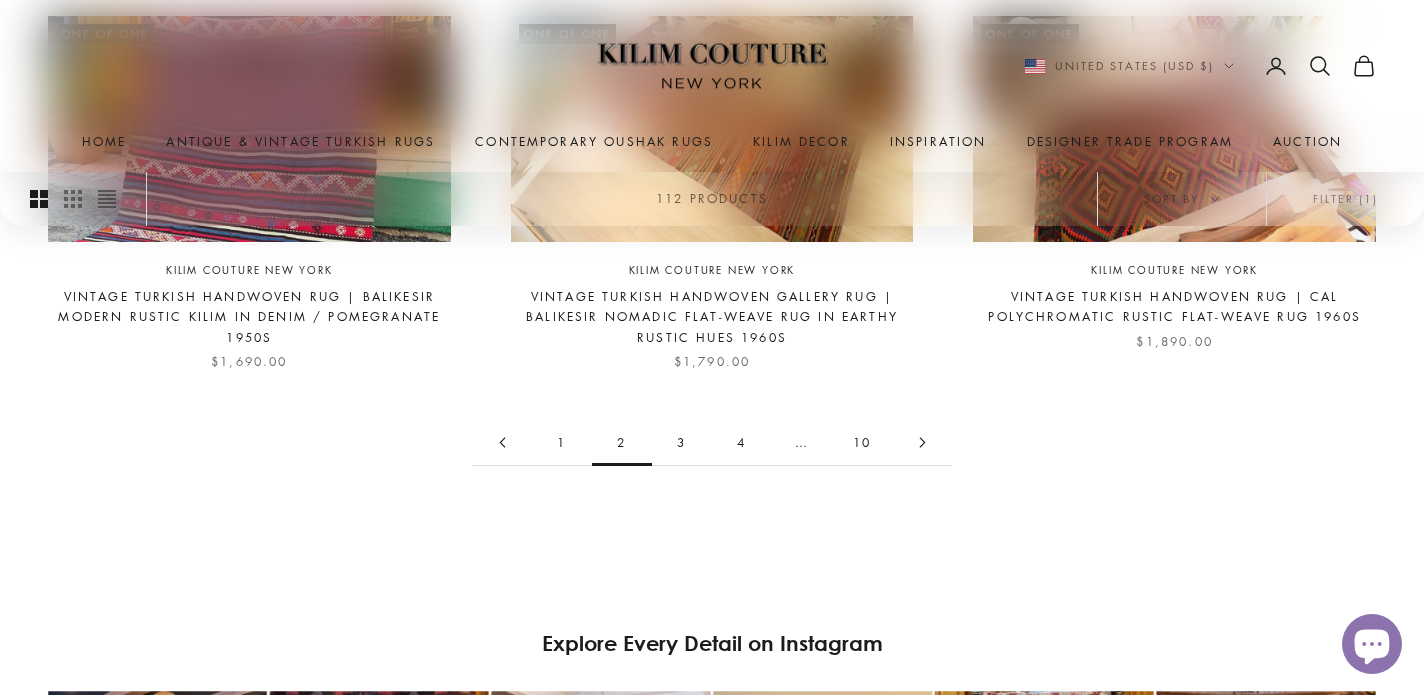 click on "3" at bounding box center (682, 442) 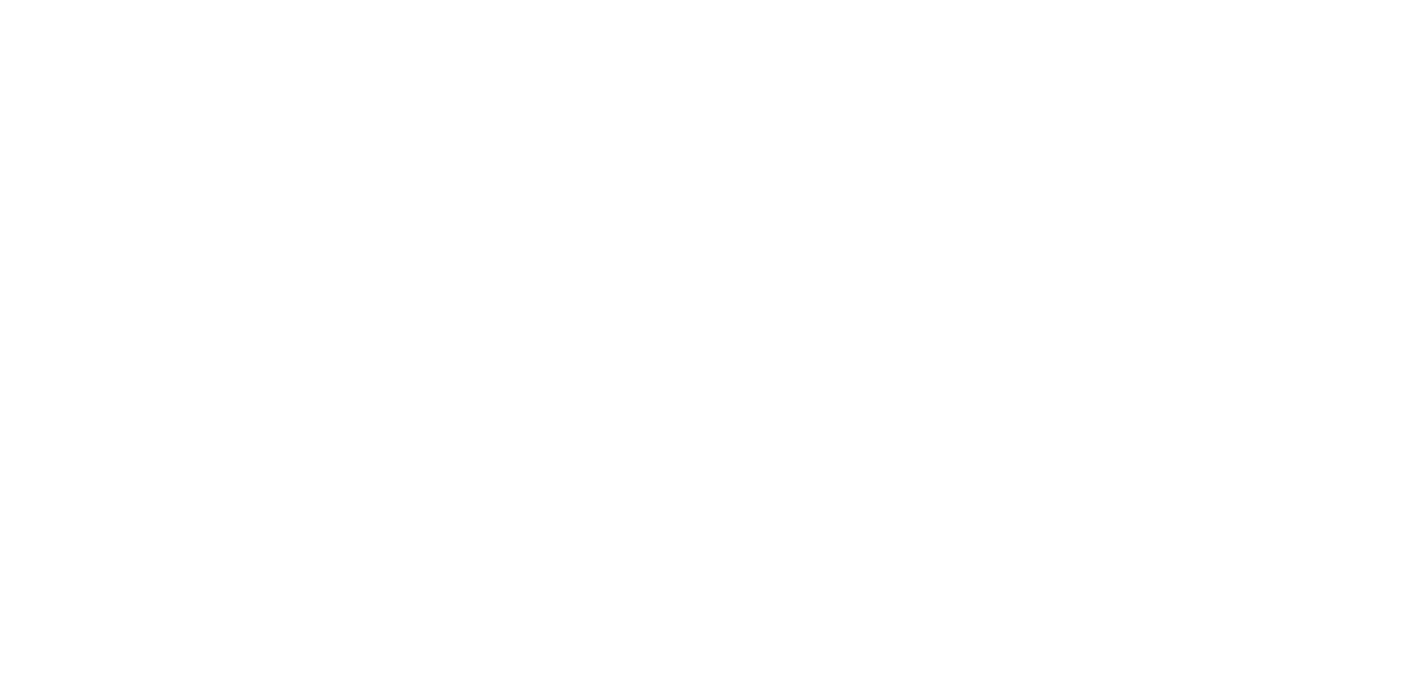 scroll, scrollTop: 0, scrollLeft: 0, axis: both 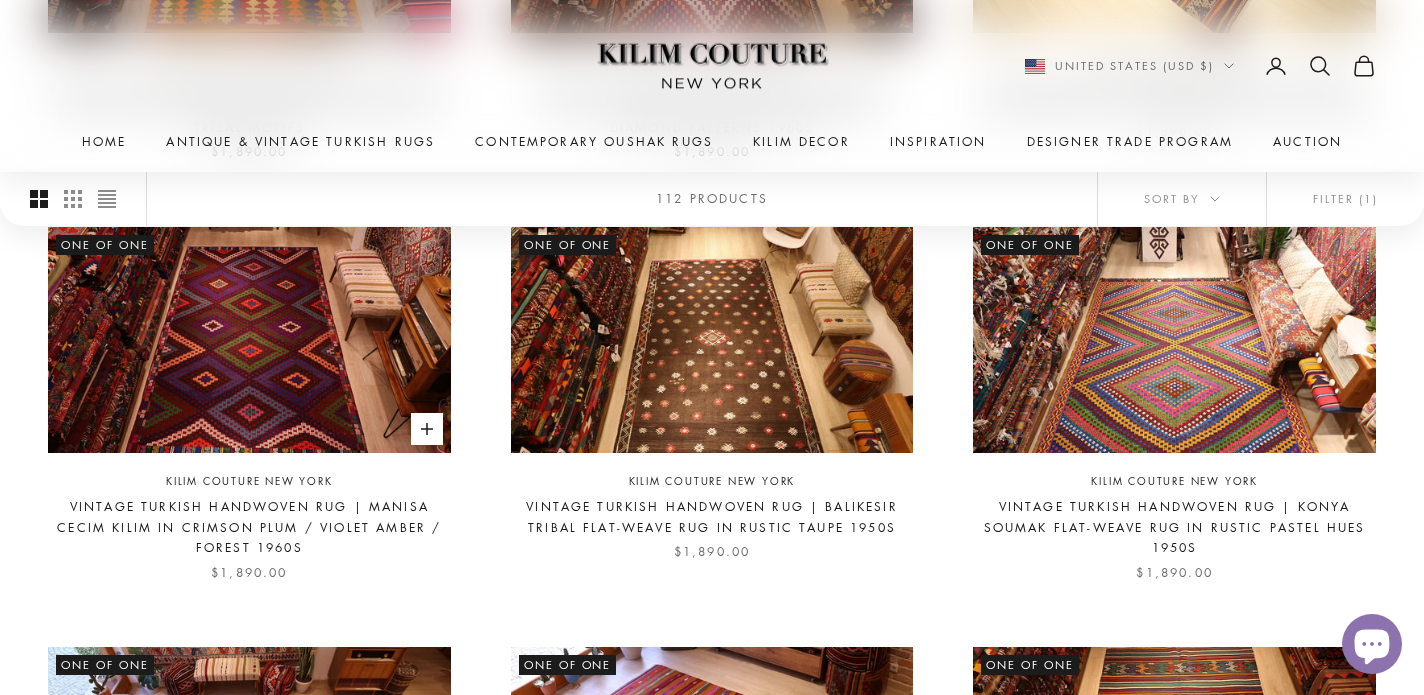 click on "Vintage Turkish Handwoven Rug | Manisa Cecim Kilim in Crimson Plum / Violet Amber / Forest 1960s" at bounding box center (249, 527) 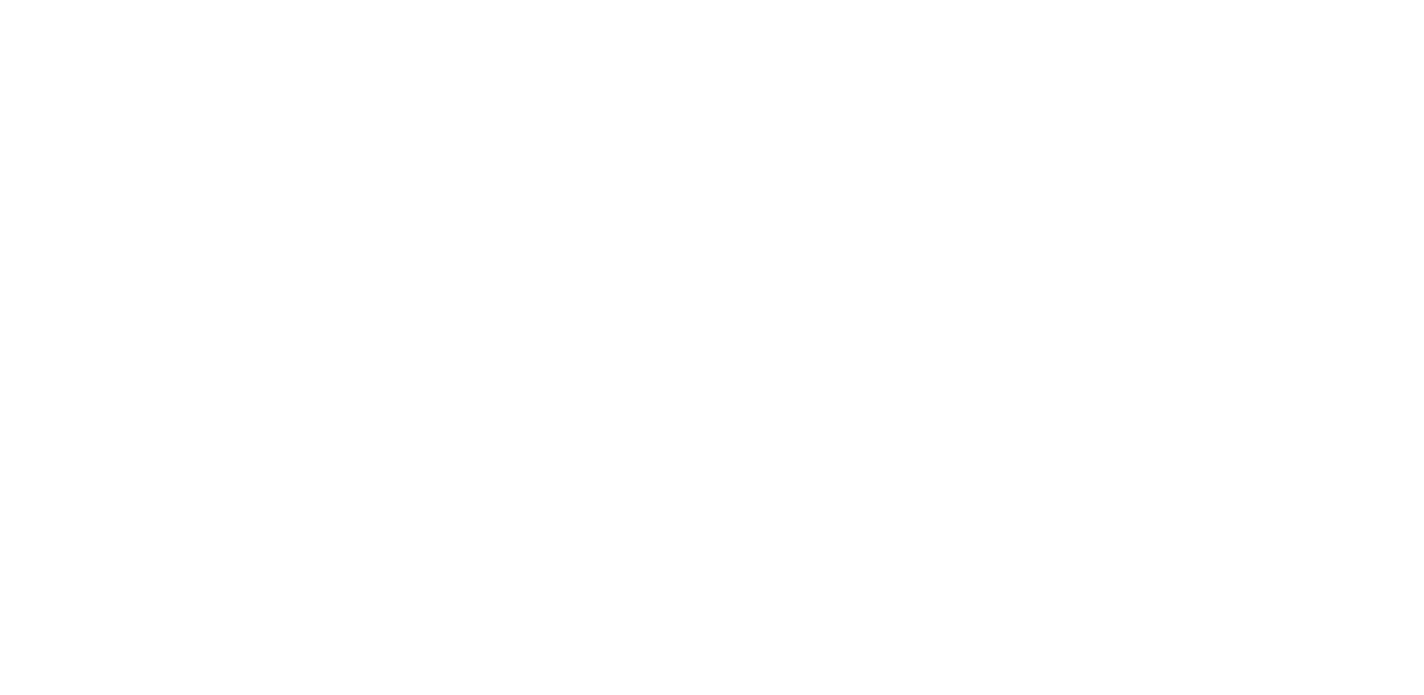 scroll, scrollTop: 0, scrollLeft: 0, axis: both 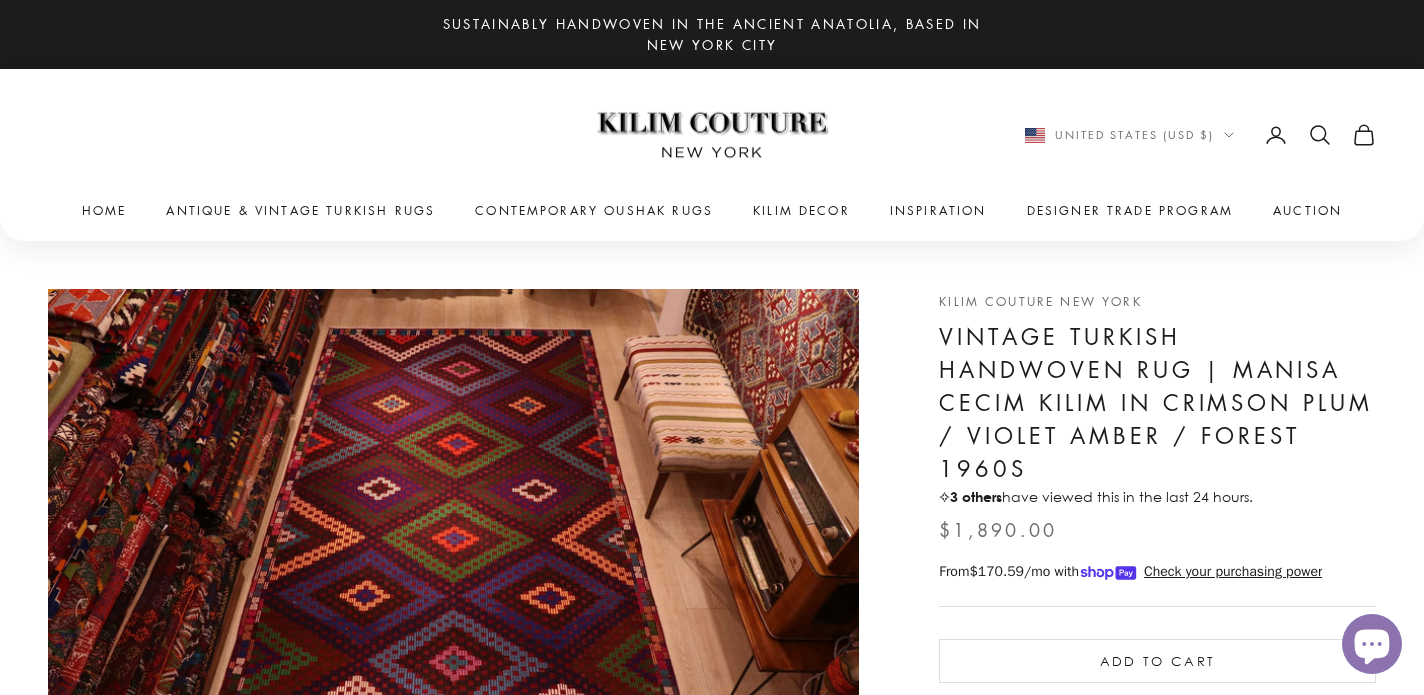 click 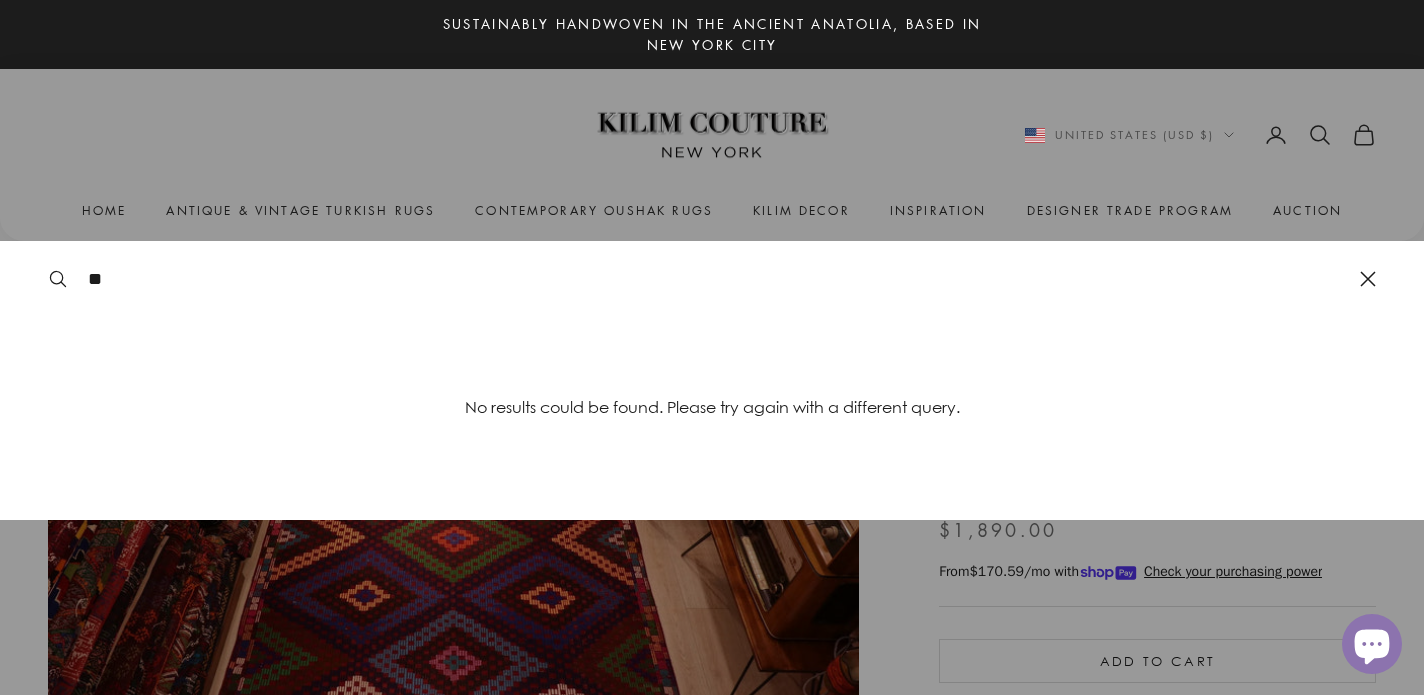 type on "*" 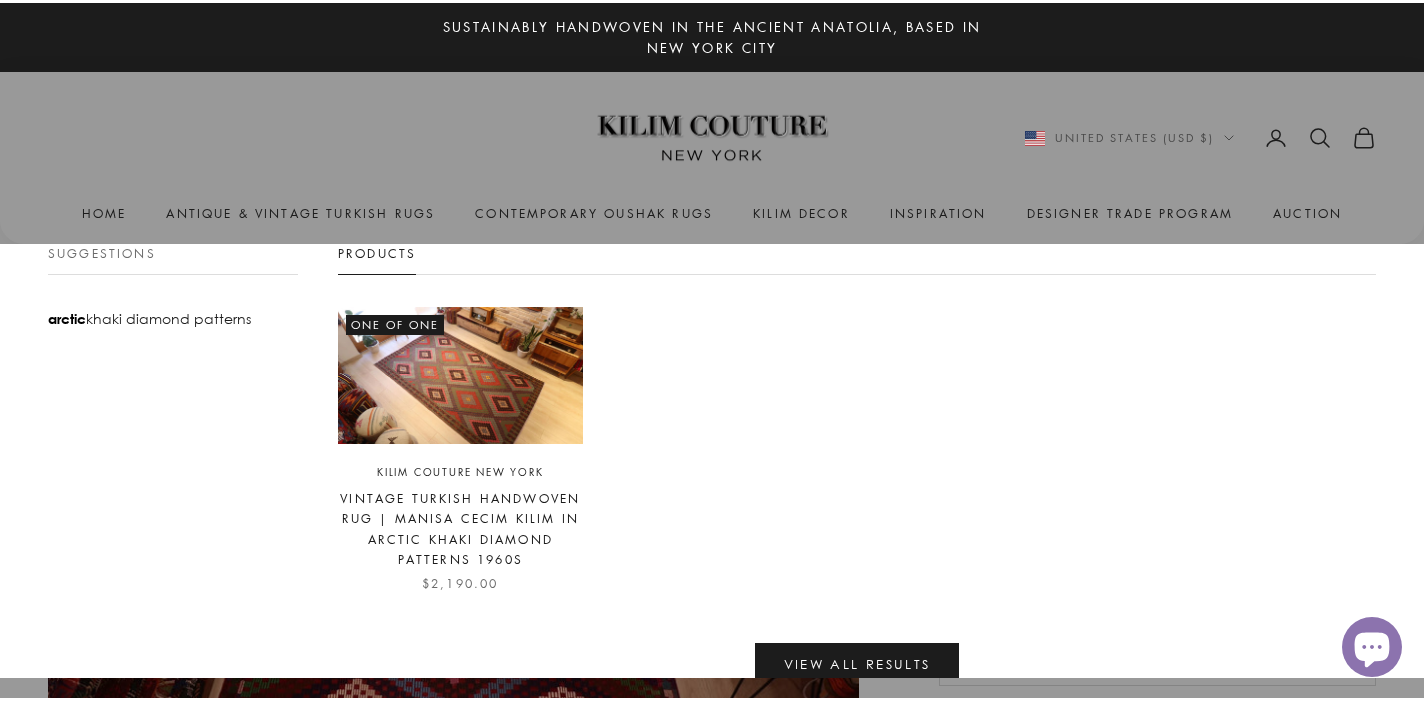 scroll, scrollTop: 0, scrollLeft: 0, axis: both 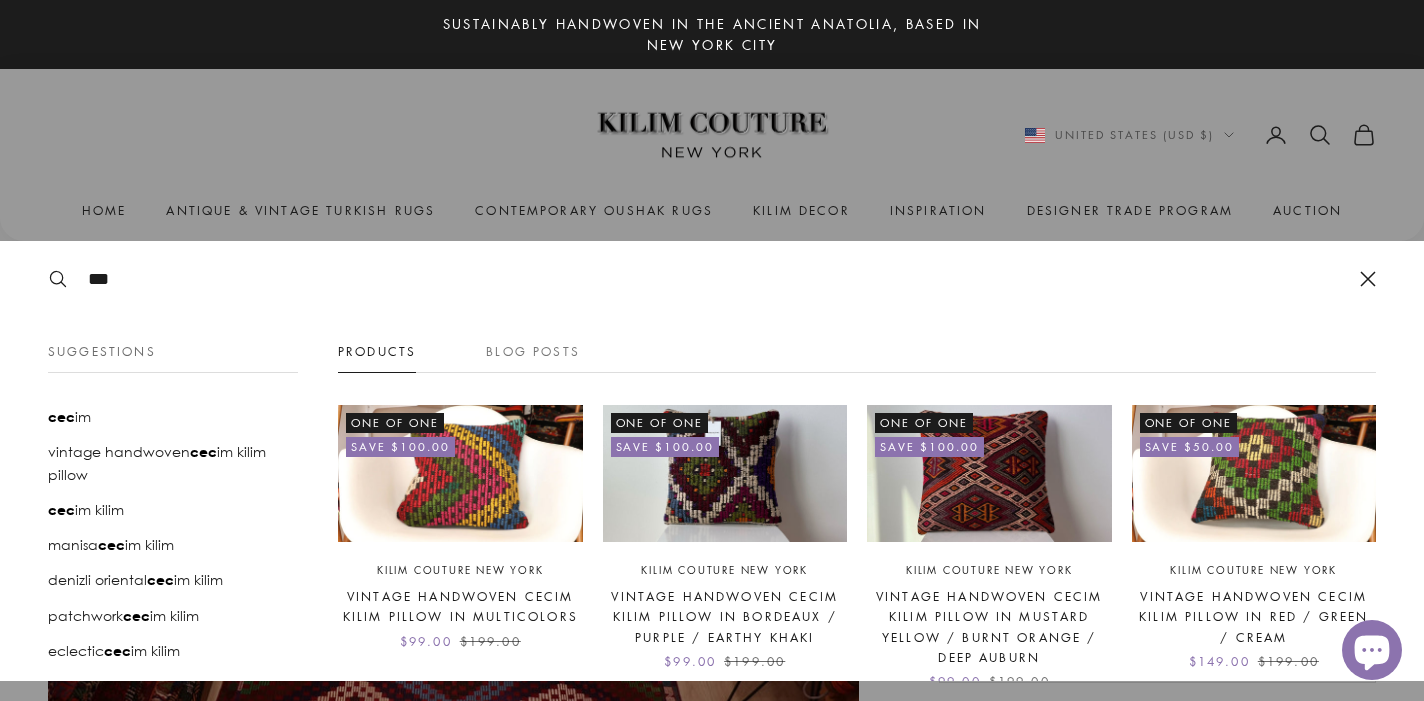 type on "***" 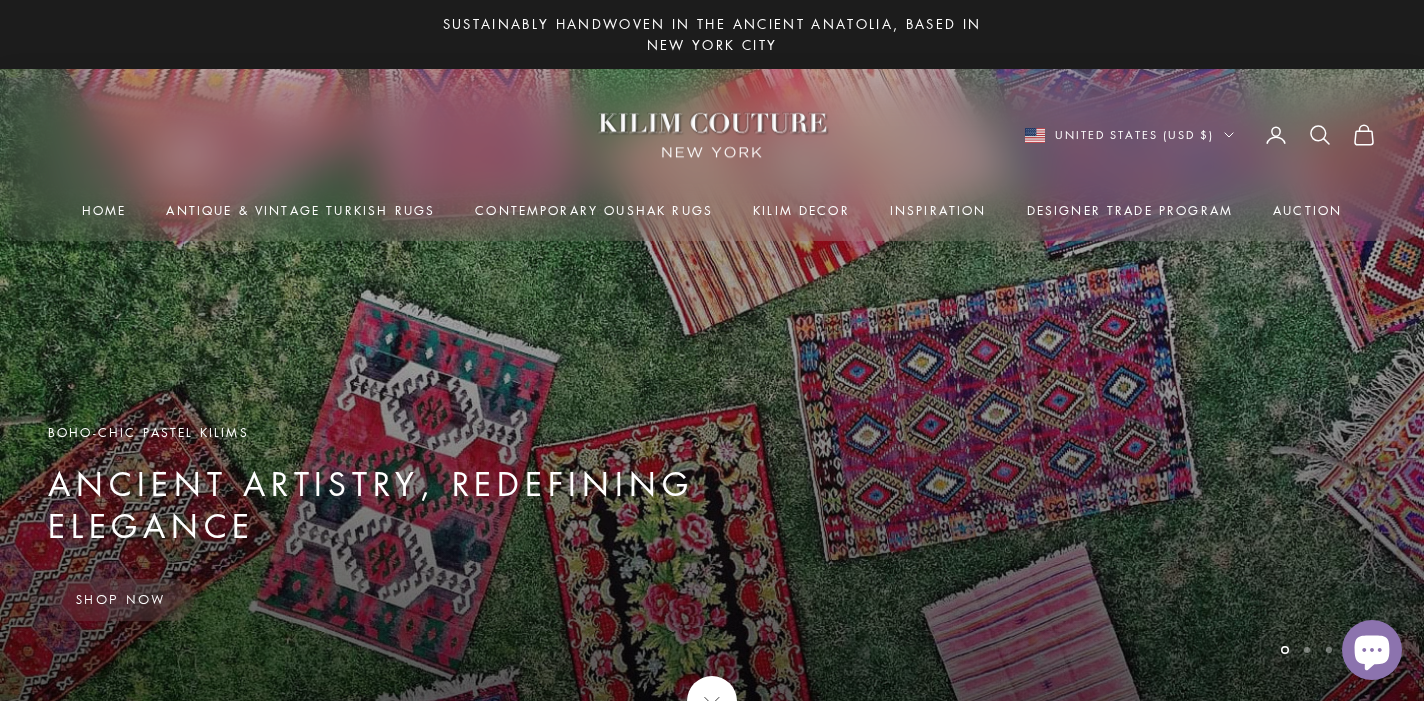 scroll, scrollTop: 0, scrollLeft: 0, axis: both 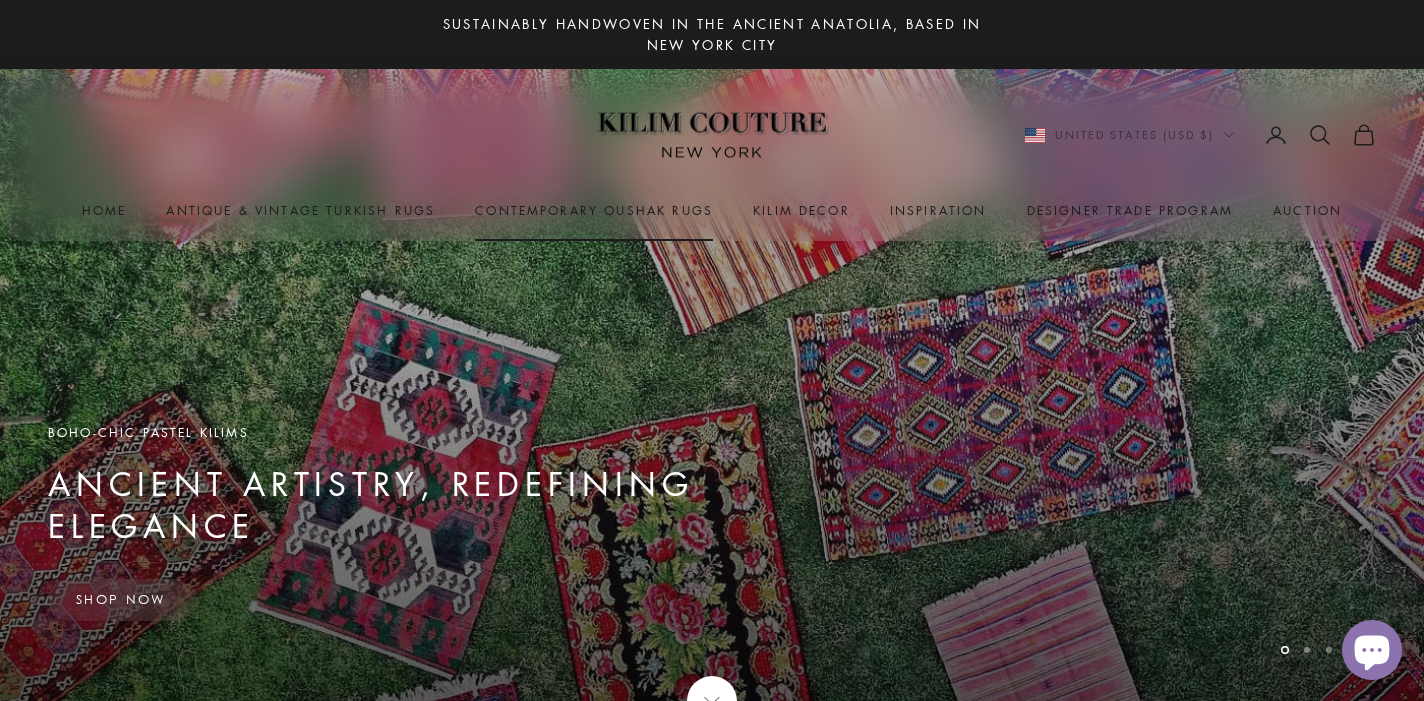 click on "Contemporary Oushak Rugs" at bounding box center (594, 211) 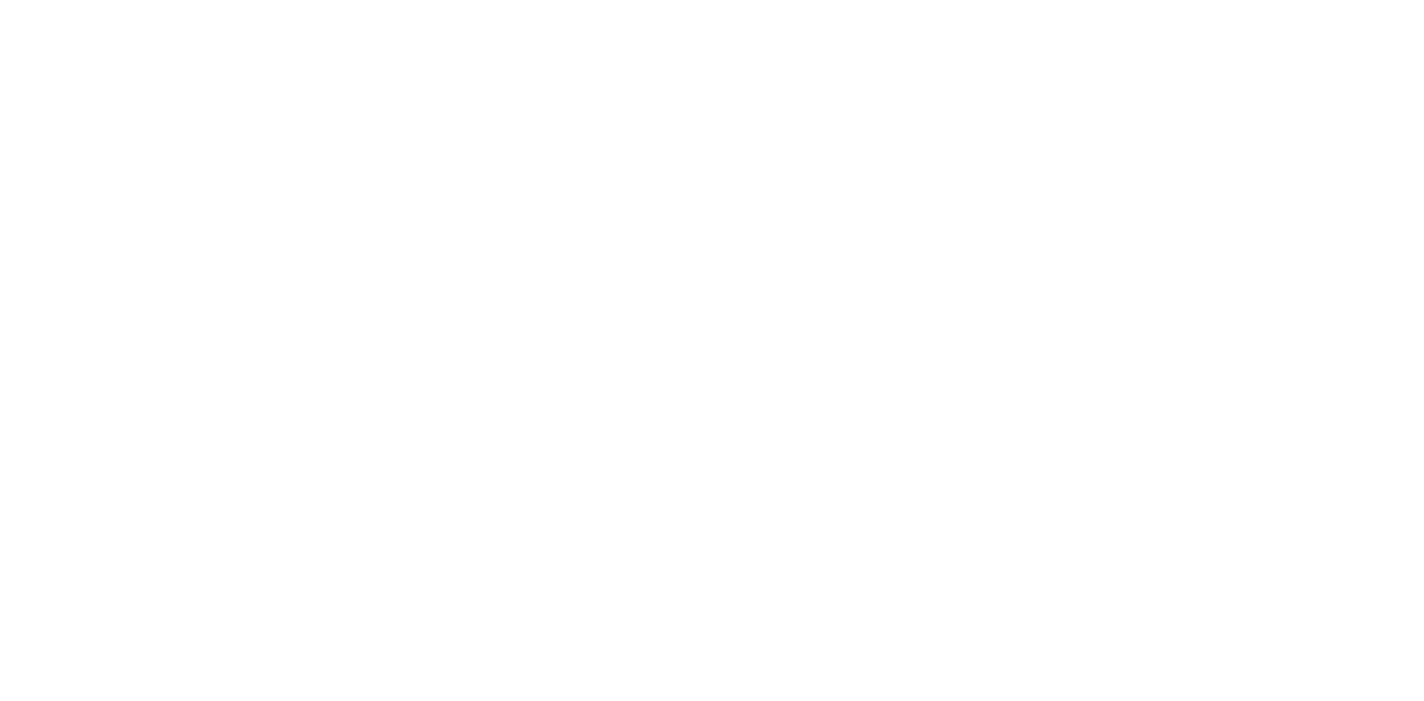 scroll, scrollTop: 0, scrollLeft: 0, axis: both 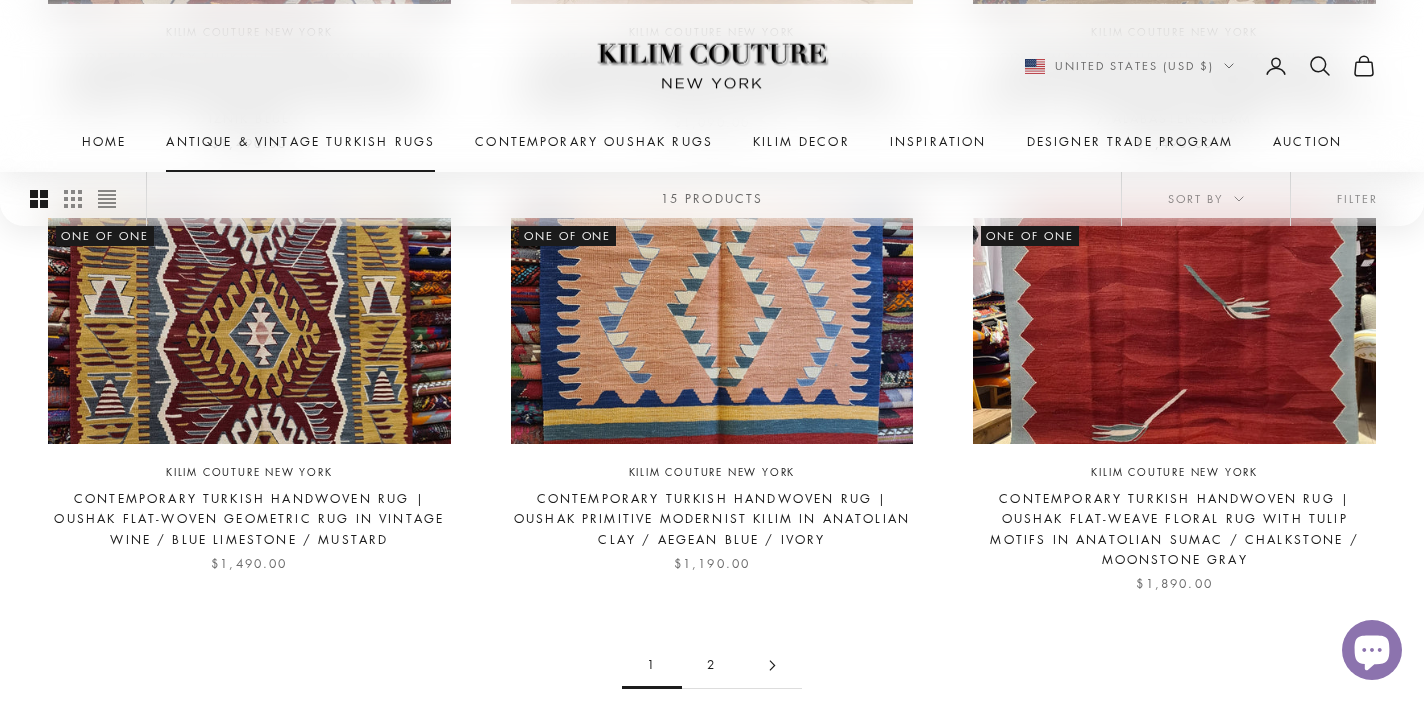 click on "Antique & Vintage Turkish Rugs" at bounding box center (300, 142) 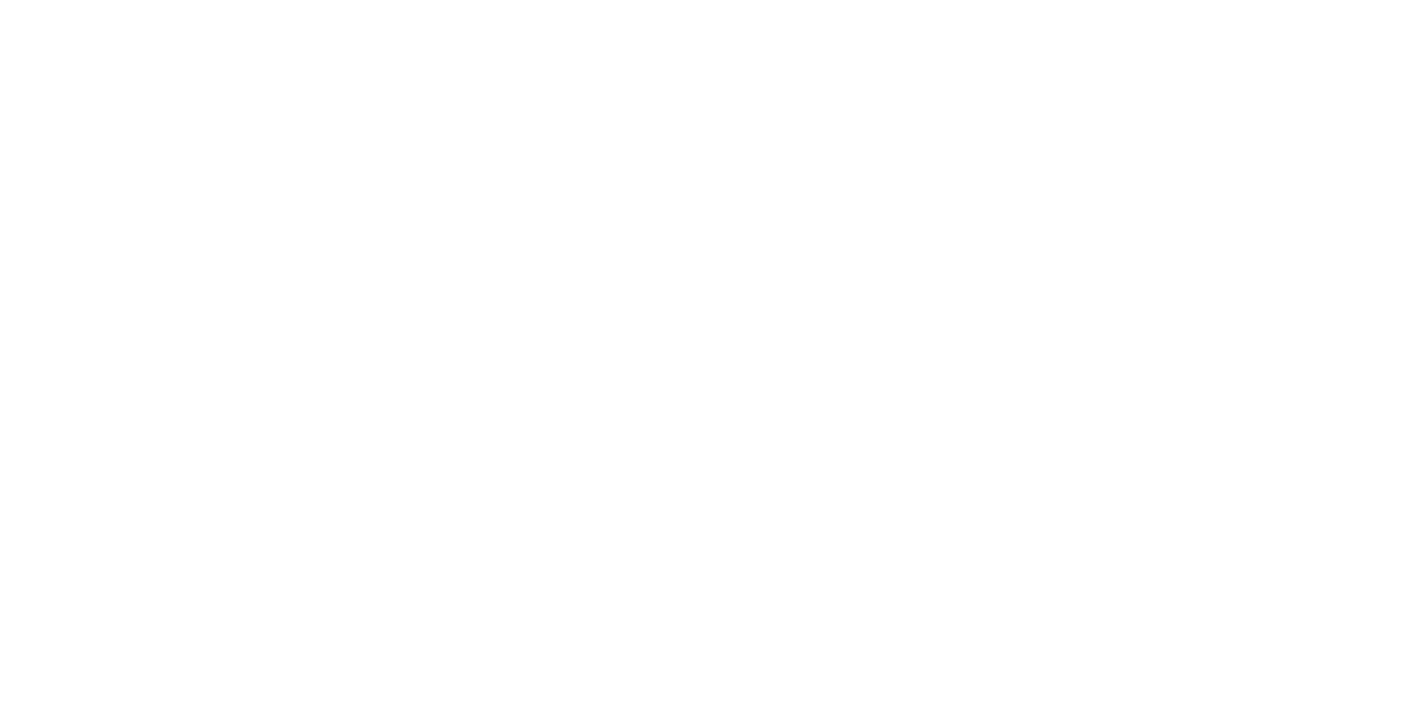 scroll, scrollTop: 0, scrollLeft: 0, axis: both 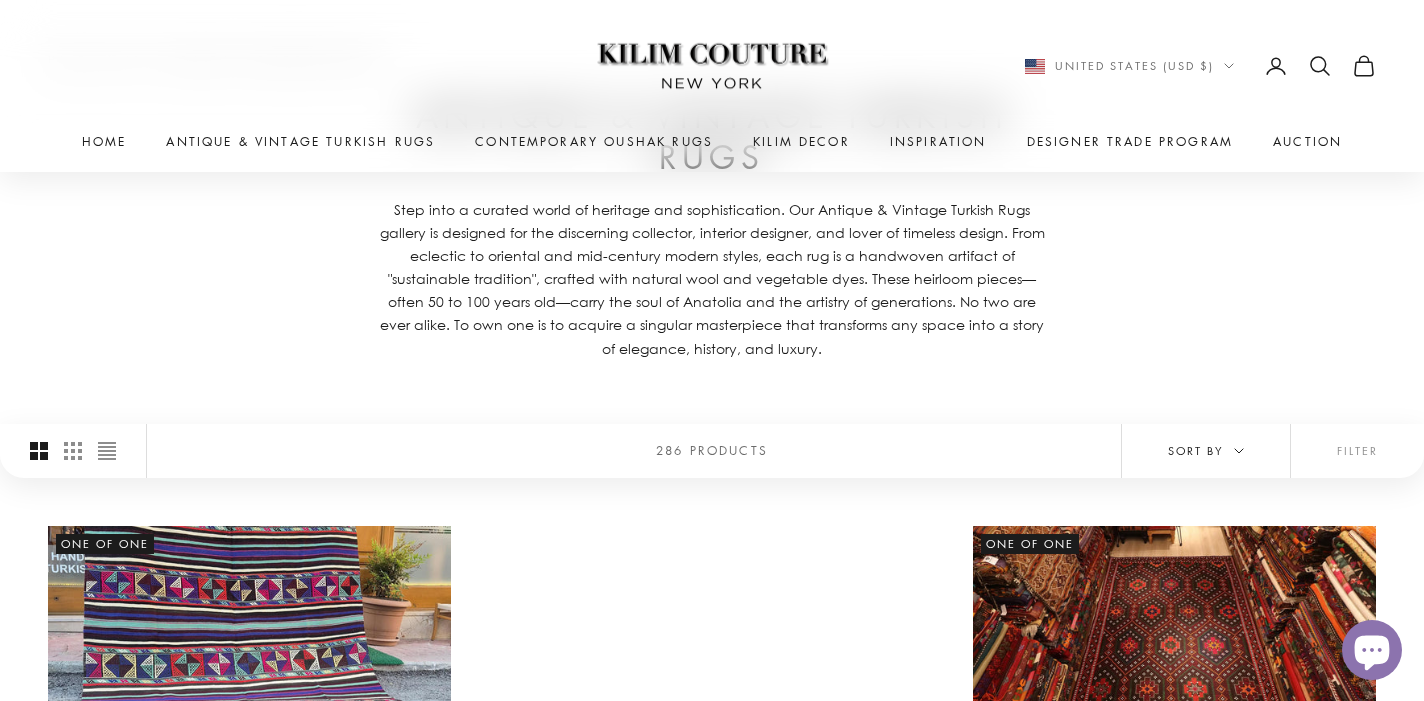 click on "Sort by" at bounding box center (1206, 451) 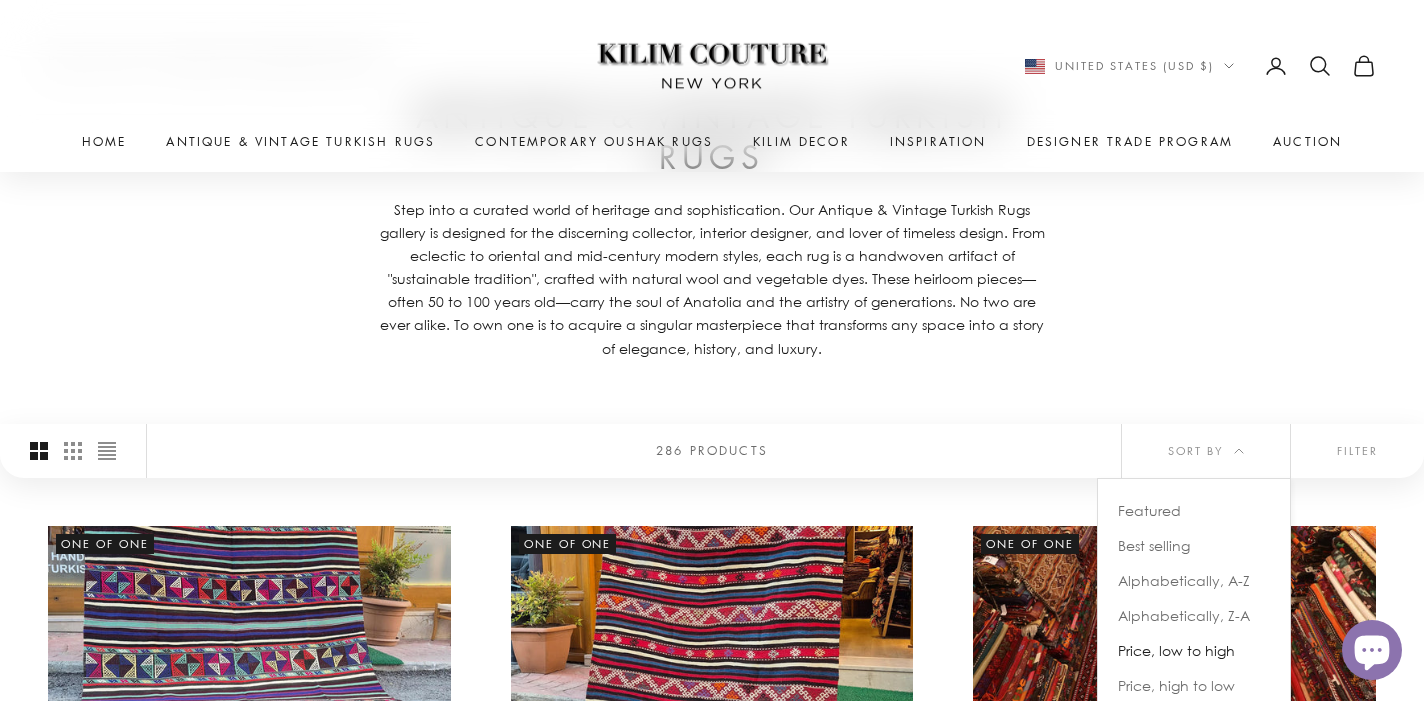 click on "Price, low to high" at bounding box center (1176, 650) 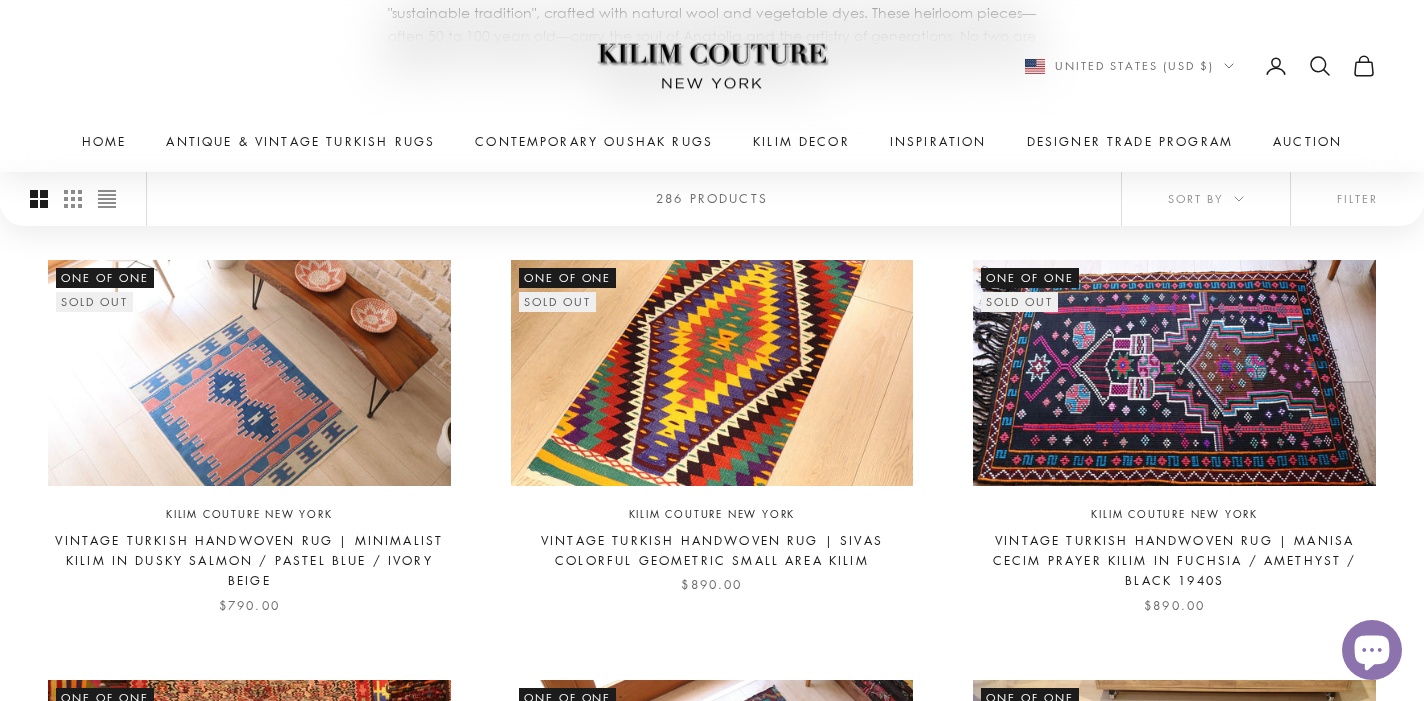 click at bounding box center [1174, 373] 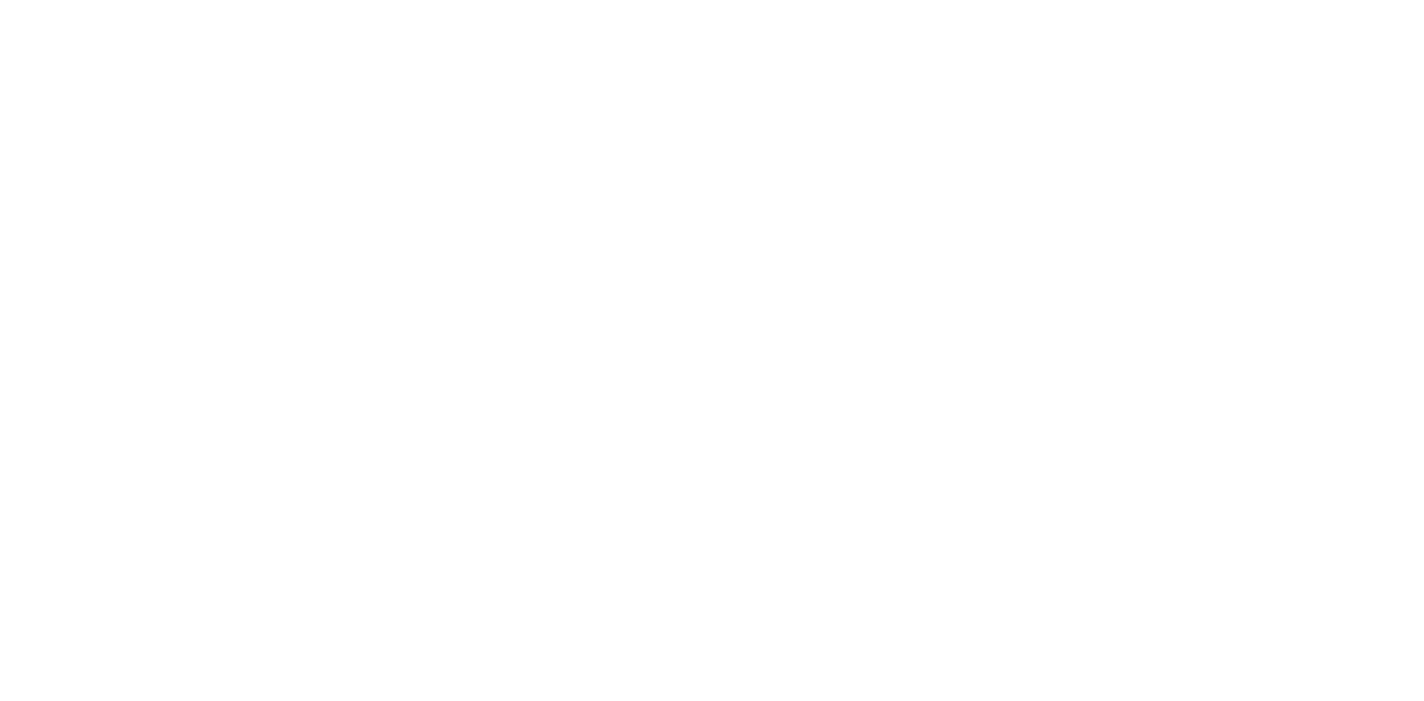 scroll, scrollTop: 490, scrollLeft: 0, axis: vertical 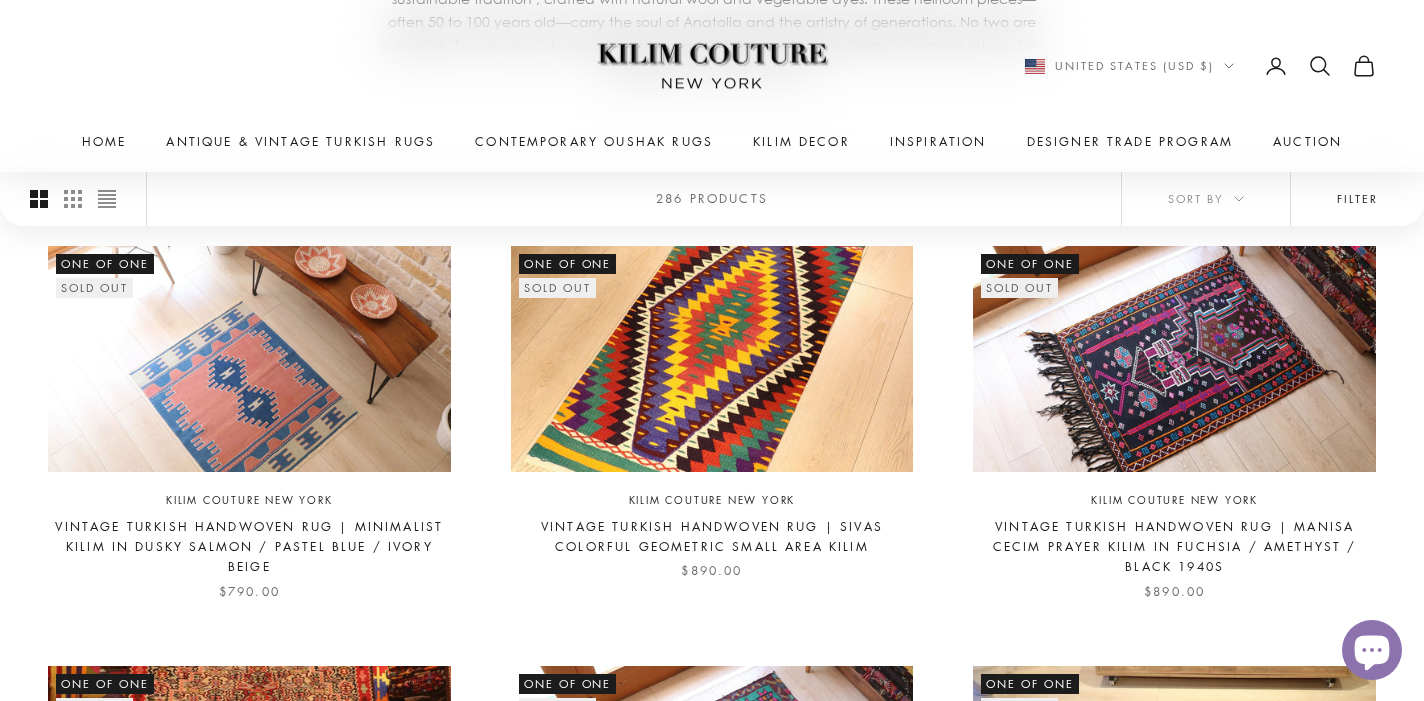 click on "Filter" at bounding box center (1357, 199) 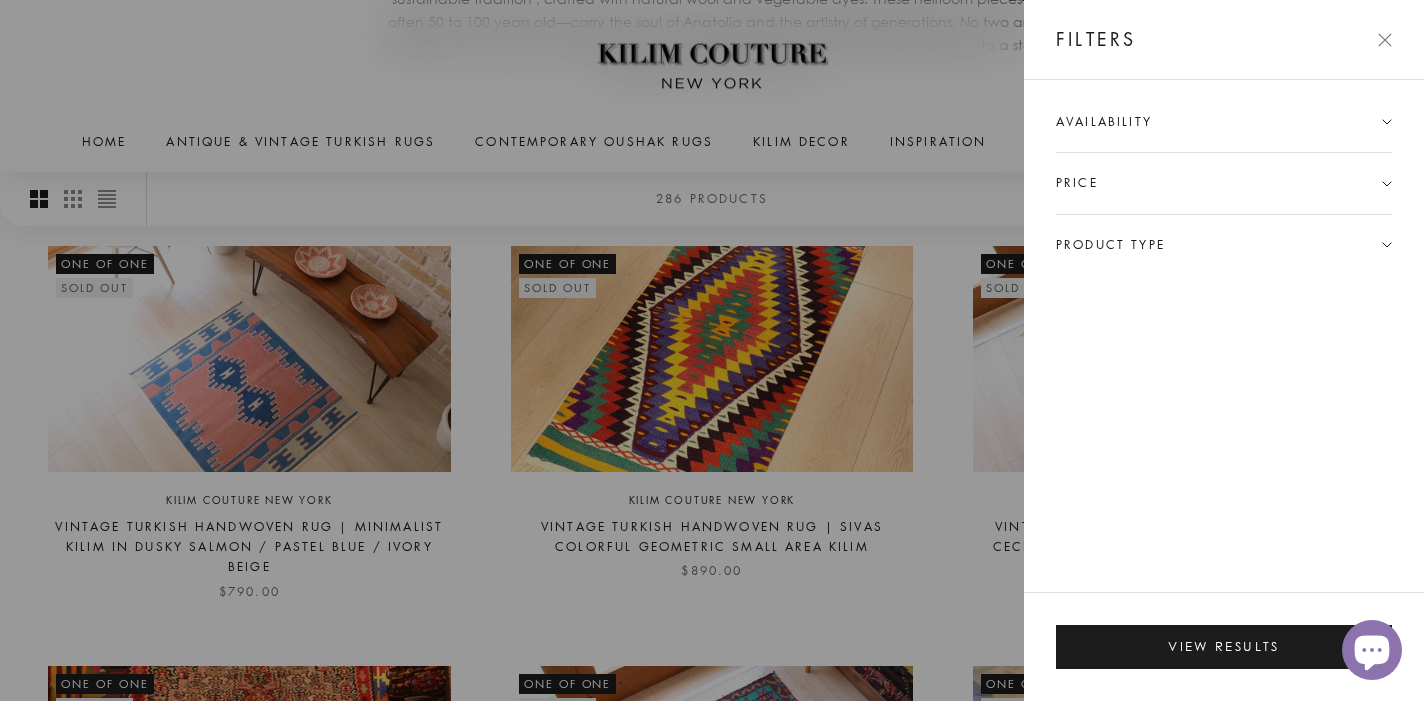 click on "Product type" at bounding box center [1110, 245] 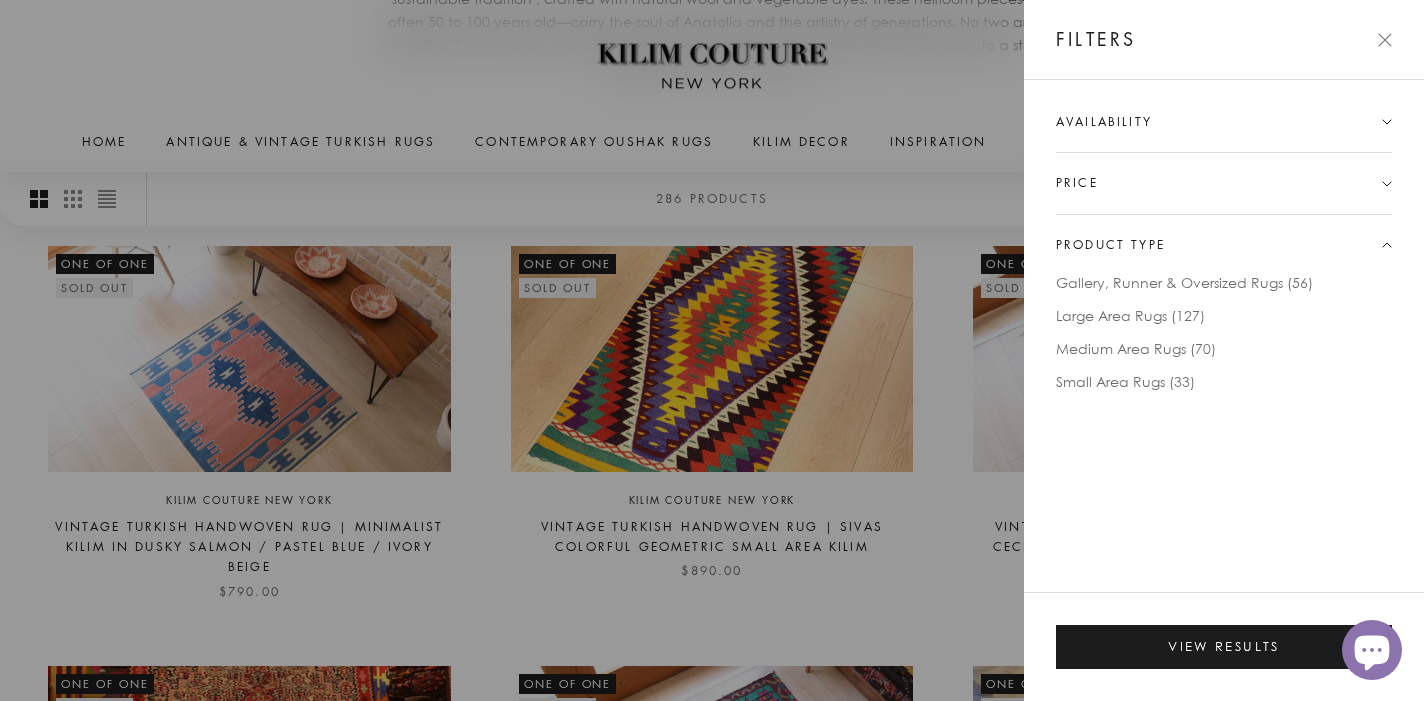 click on "Availability" at bounding box center (1224, 132) 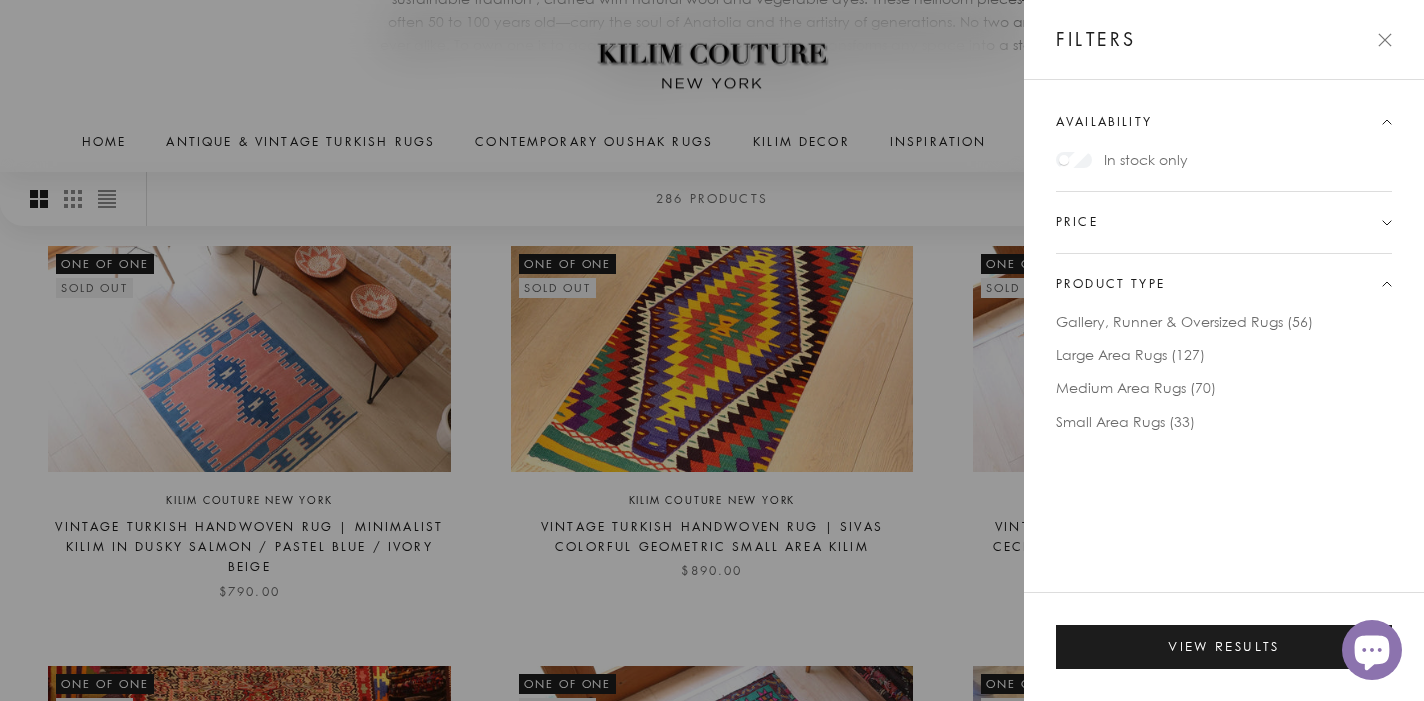 click on "Price" at bounding box center (1224, 222) 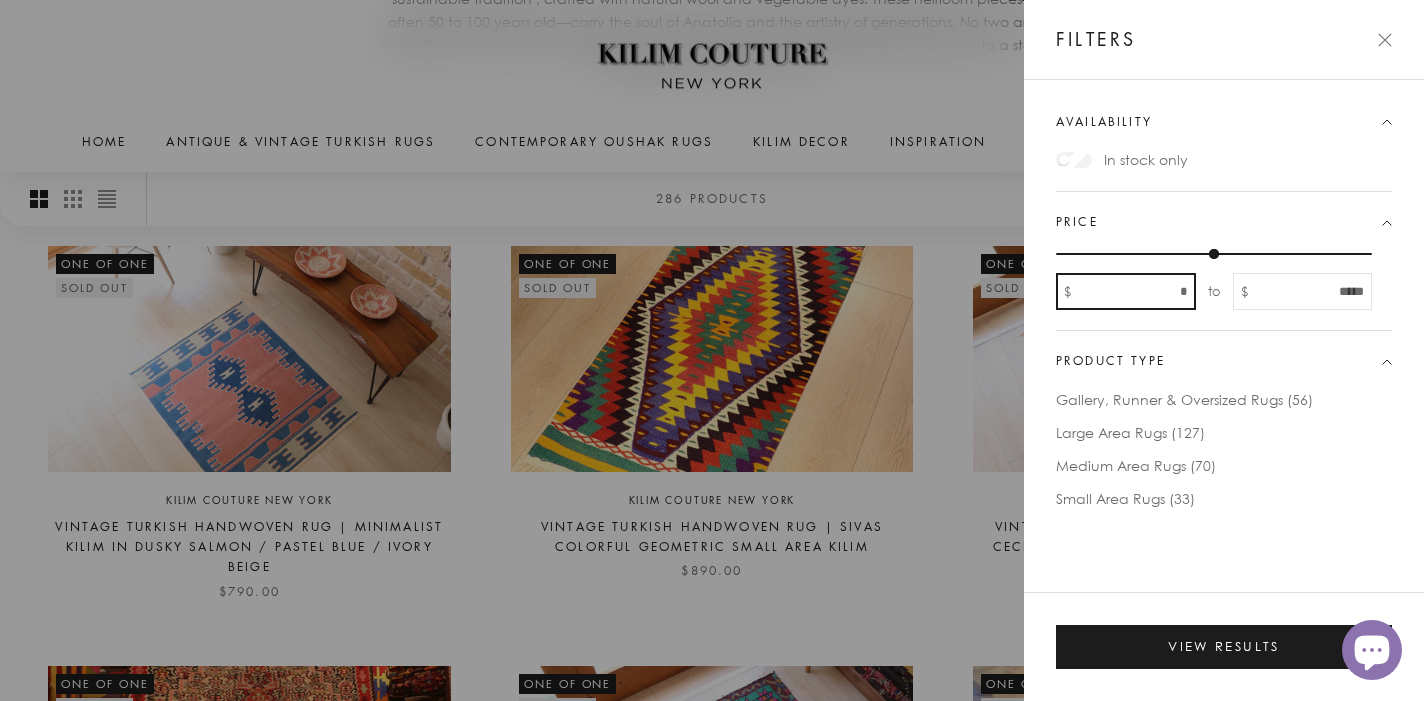 click on "$" at bounding box center [1134, 291] 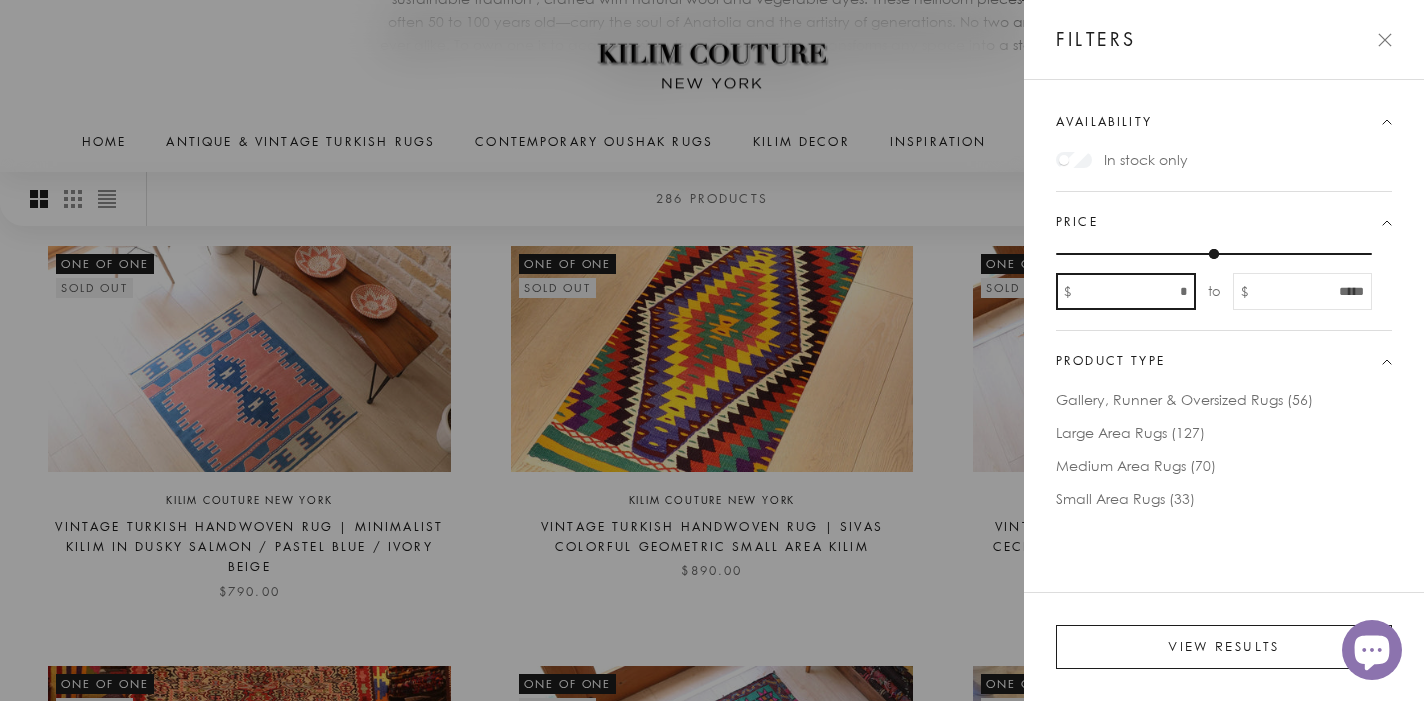 type on "****" 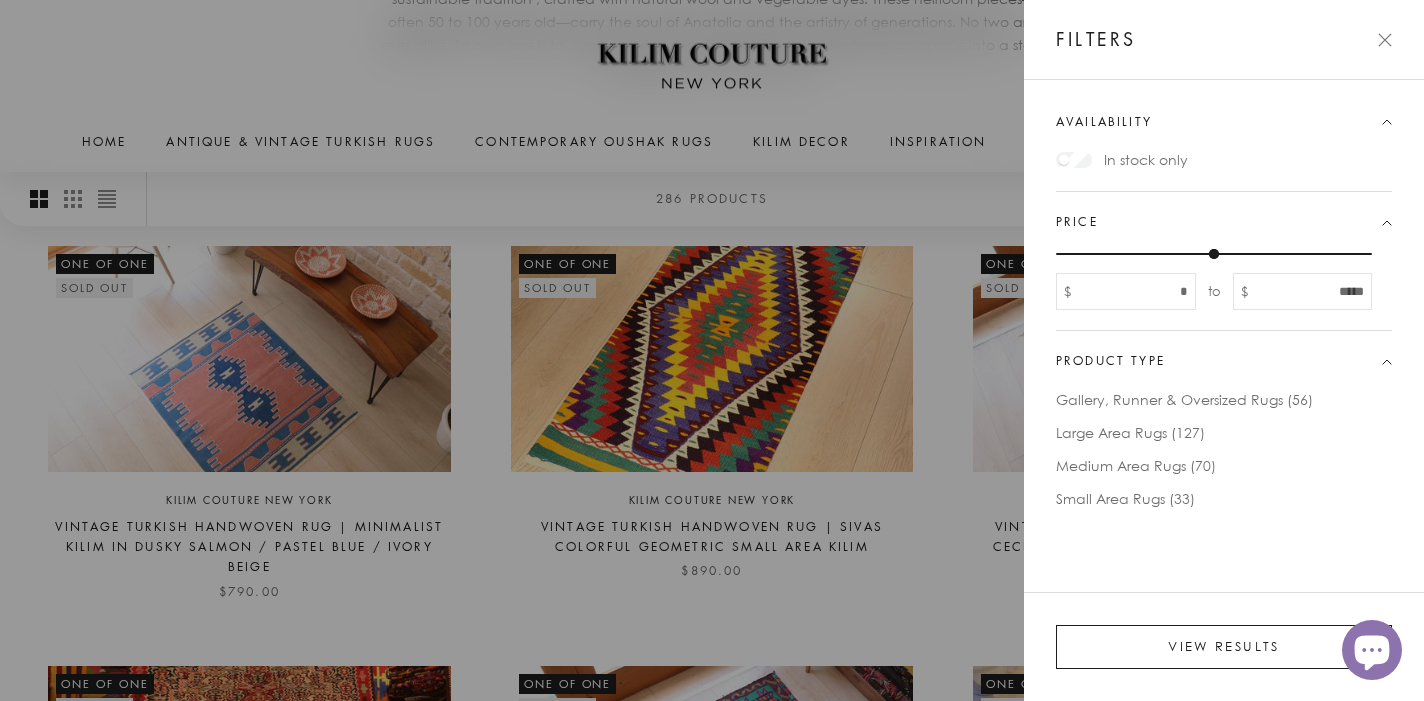 type on "****" 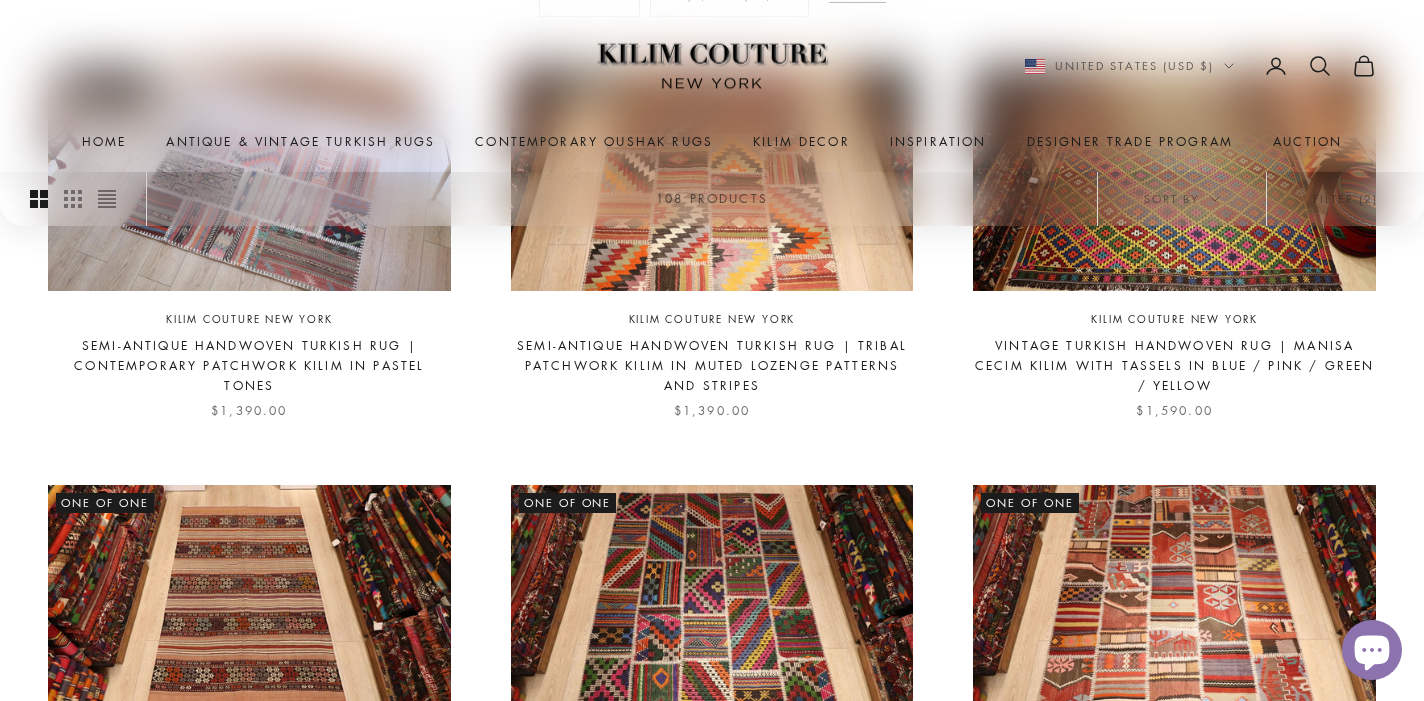 scroll, scrollTop: 757, scrollLeft: 0, axis: vertical 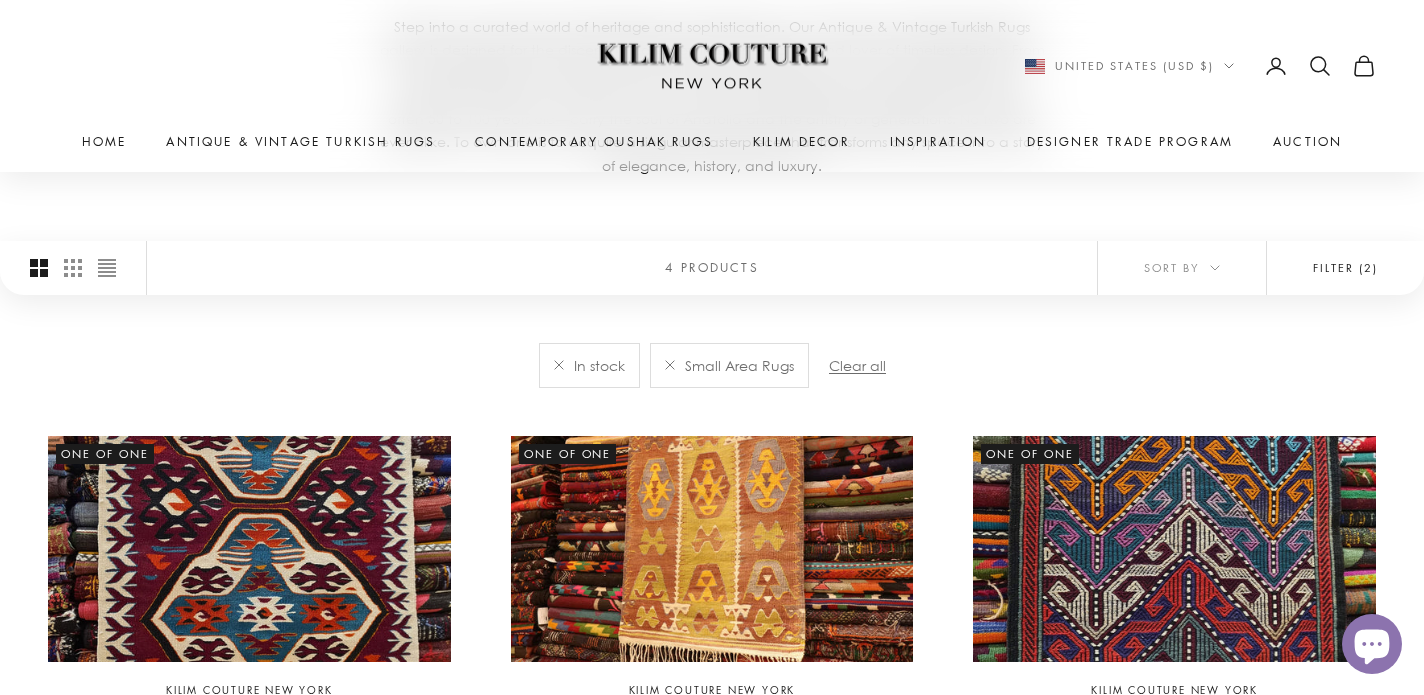 click on "Filter (2)" at bounding box center [1345, 268] 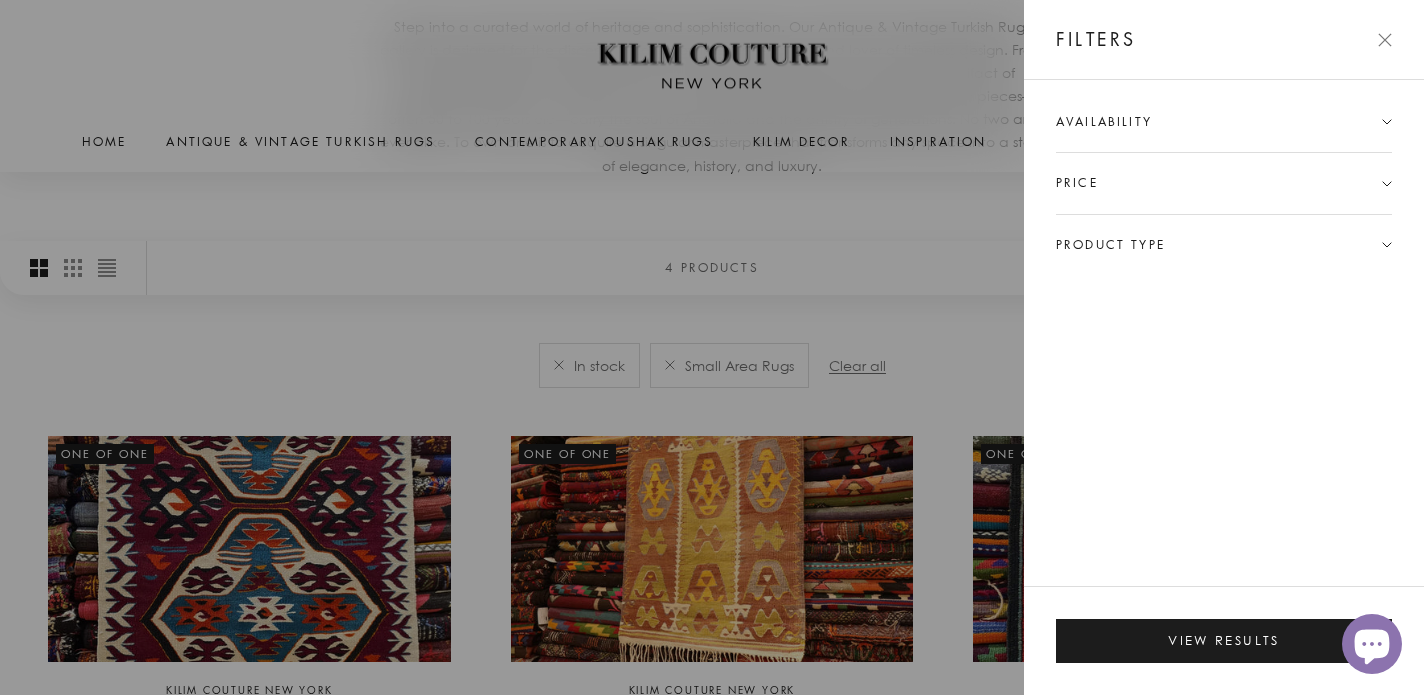 click on "Product type" at bounding box center [1110, 245] 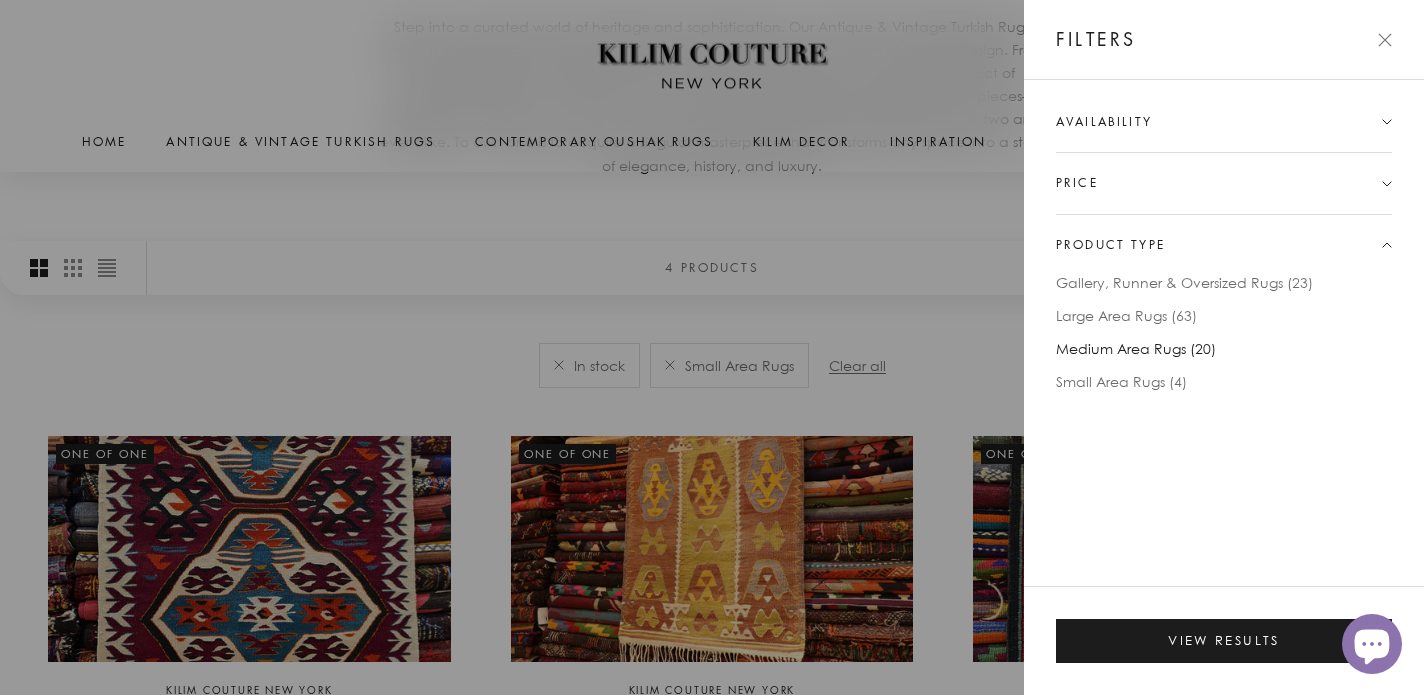 click on "Medium Area Rugs (20)" at bounding box center (1136, 348) 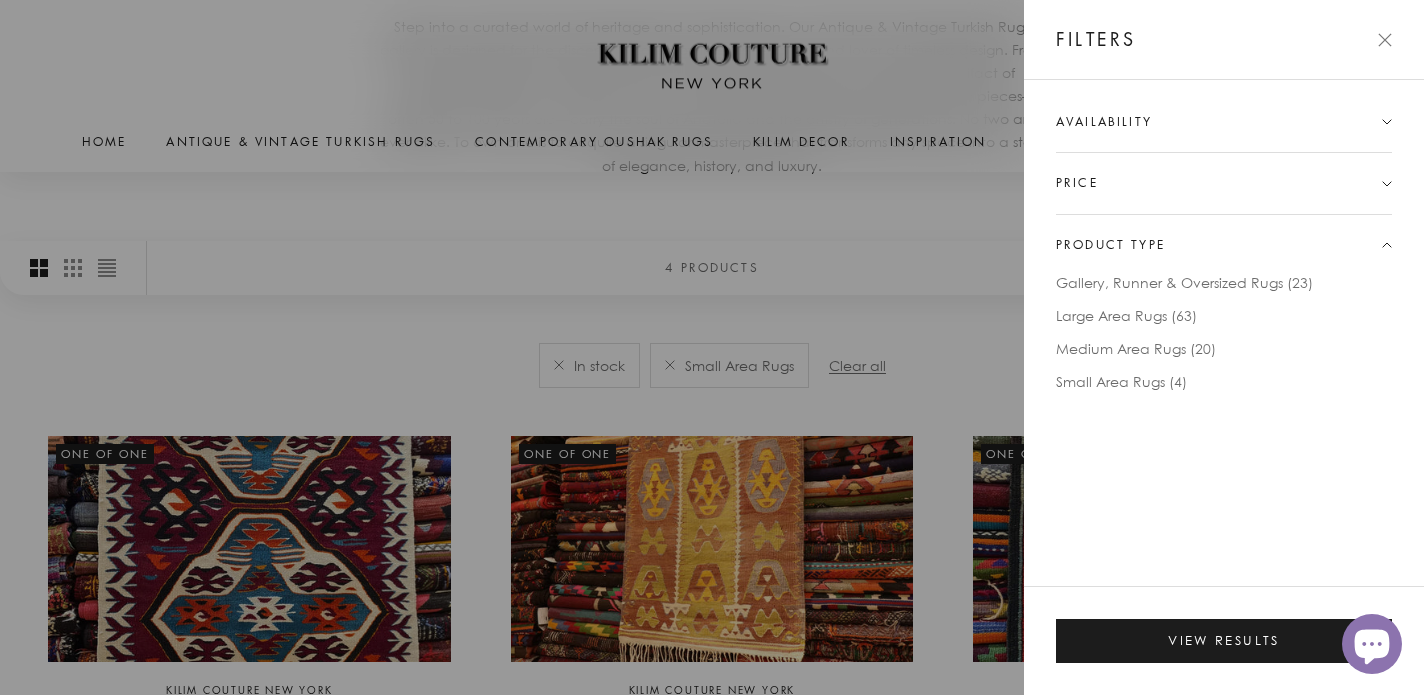 click on "Availability" at bounding box center [1104, 122] 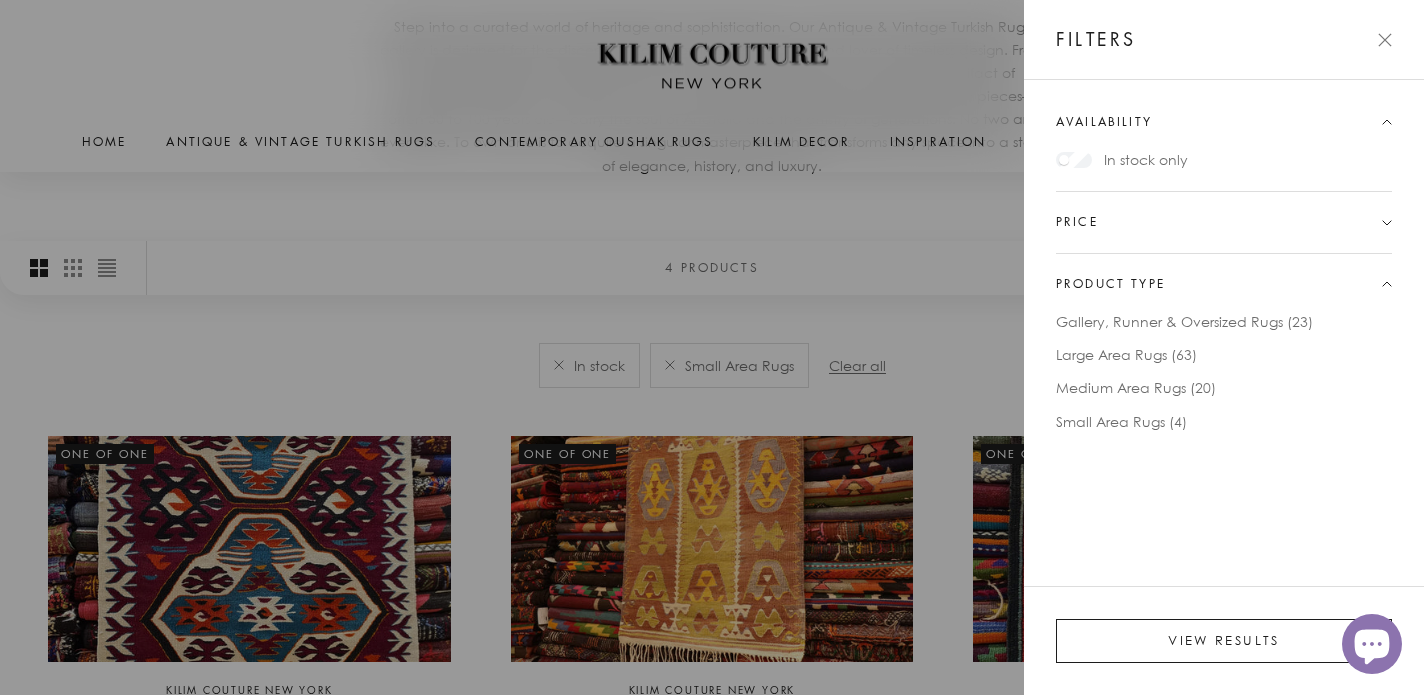 click on "View results" at bounding box center (1224, 641) 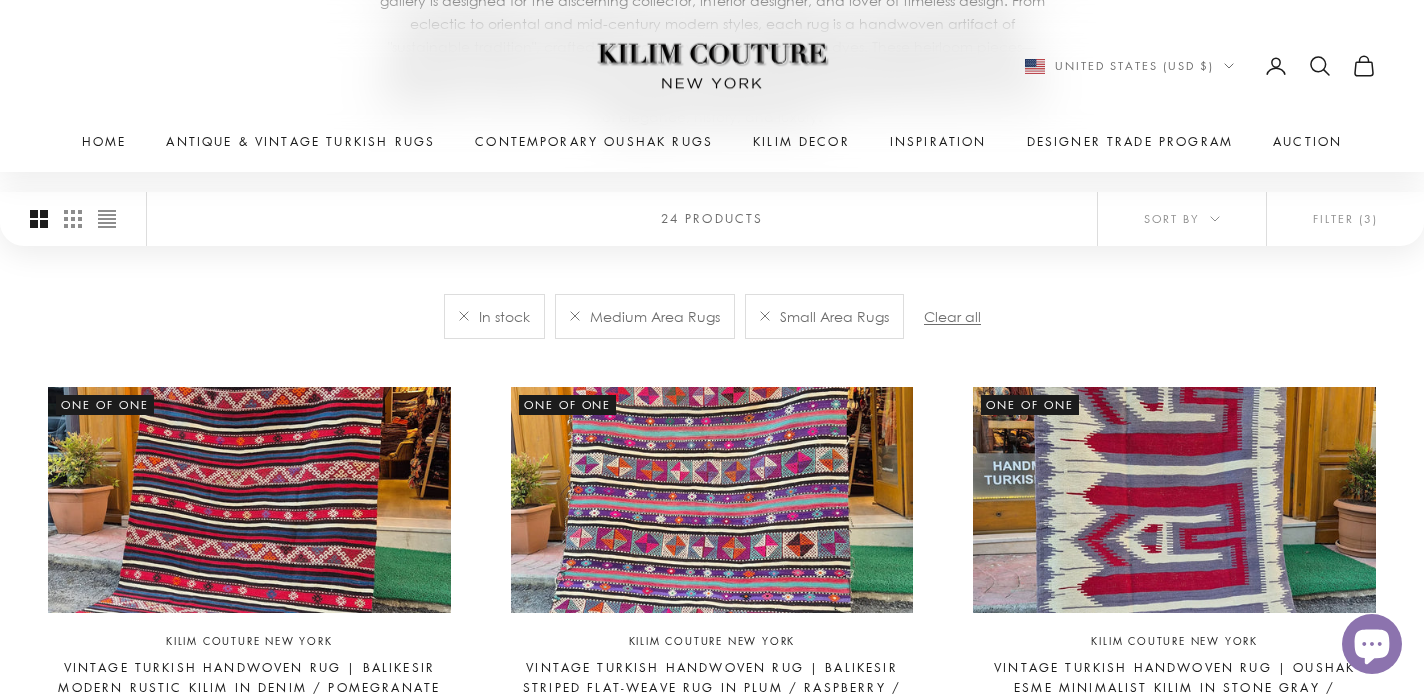 scroll, scrollTop: 490, scrollLeft: 0, axis: vertical 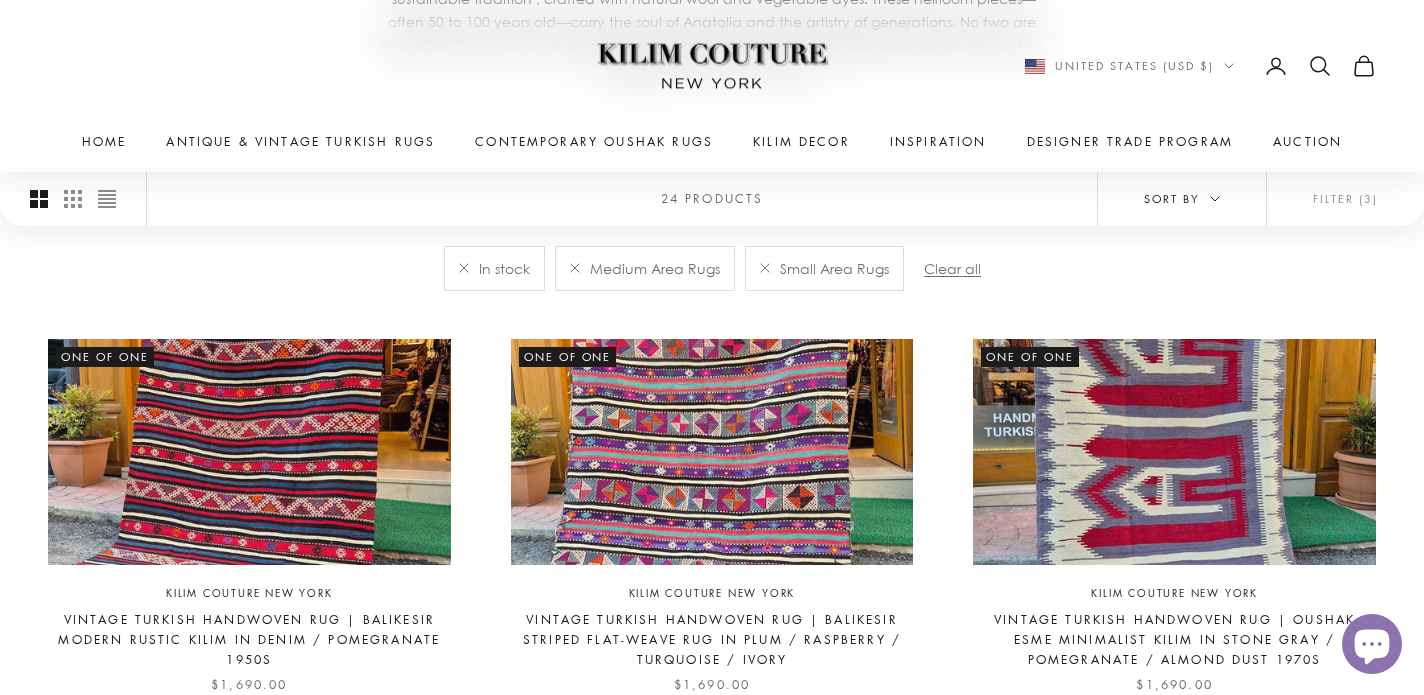 click on "Sort by" at bounding box center (1182, 199) 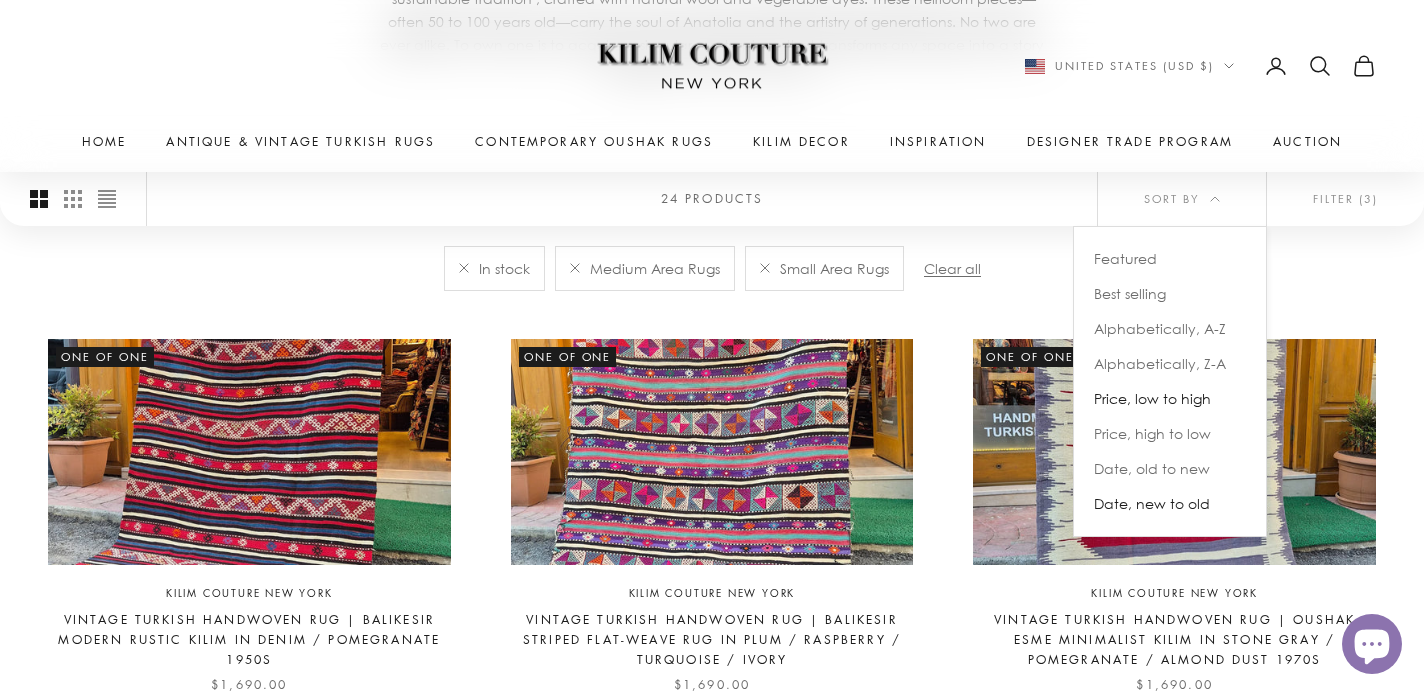 click on "Price, low to high" at bounding box center [1152, 399] 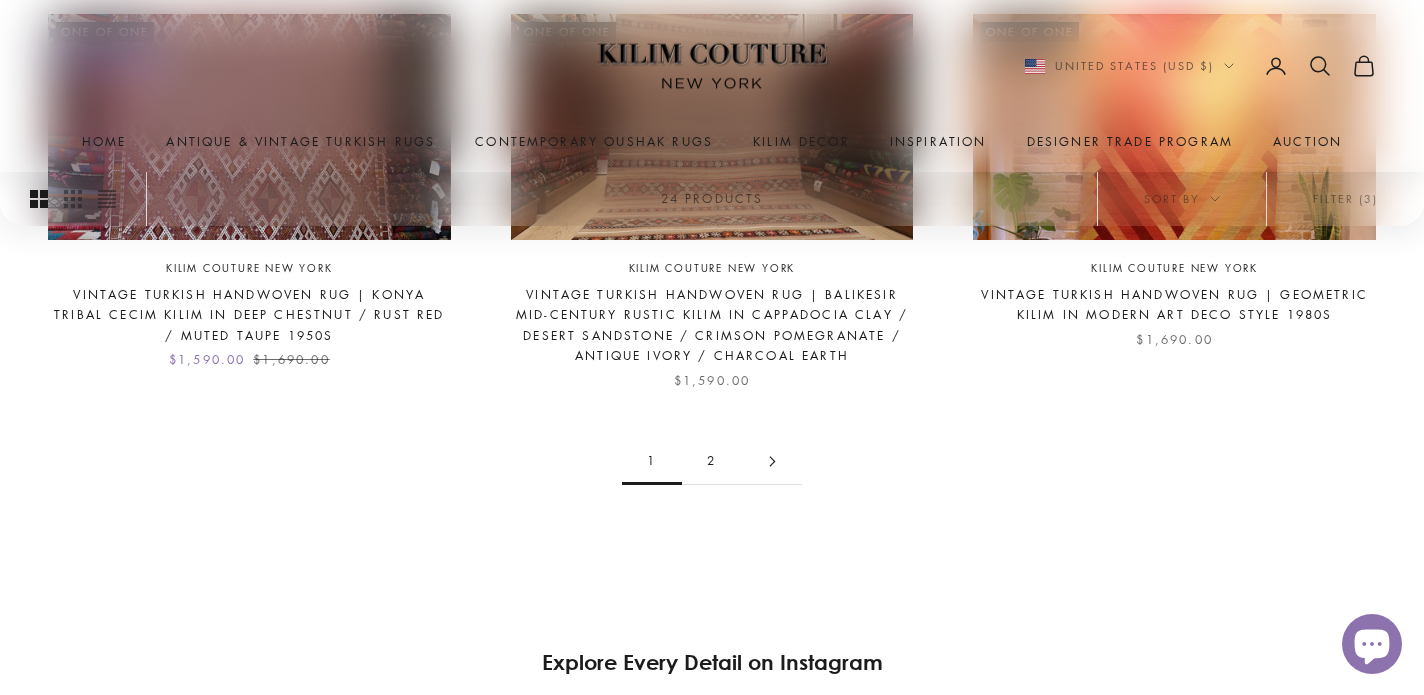 scroll, scrollTop: 2112, scrollLeft: 0, axis: vertical 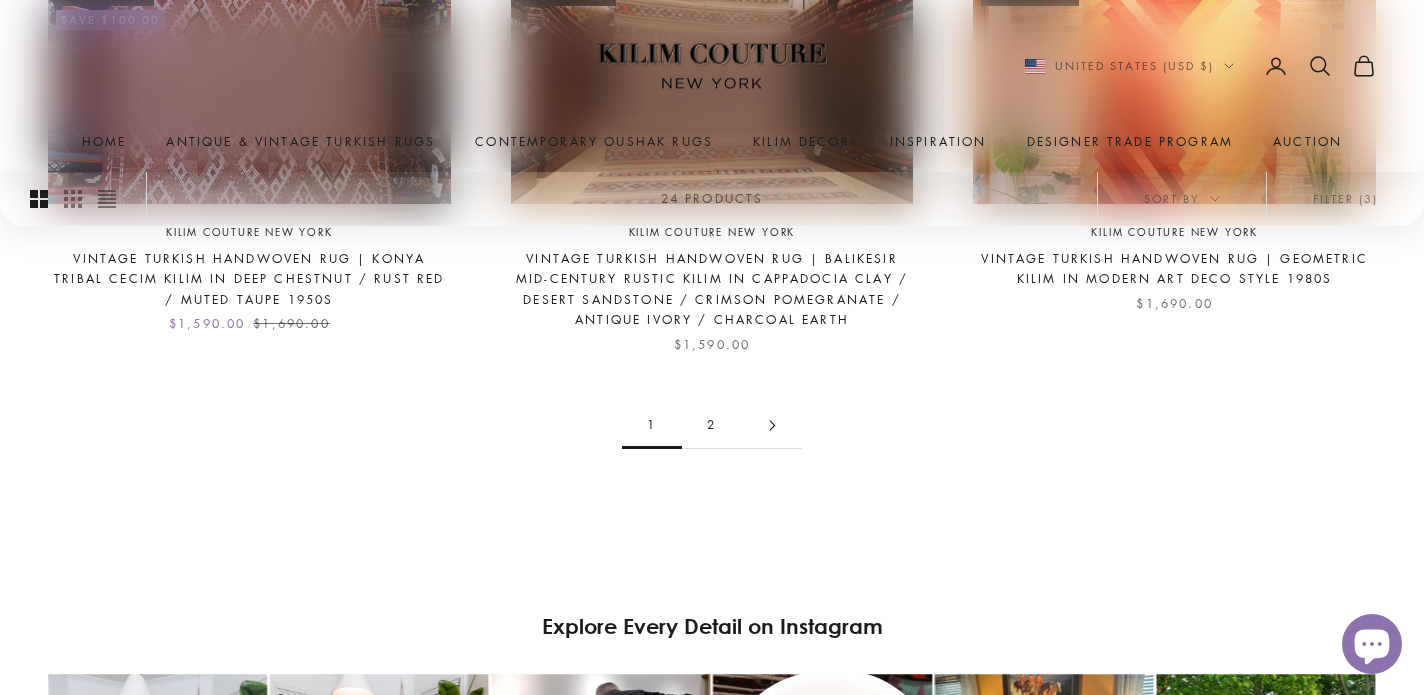 click at bounding box center [772, 425] 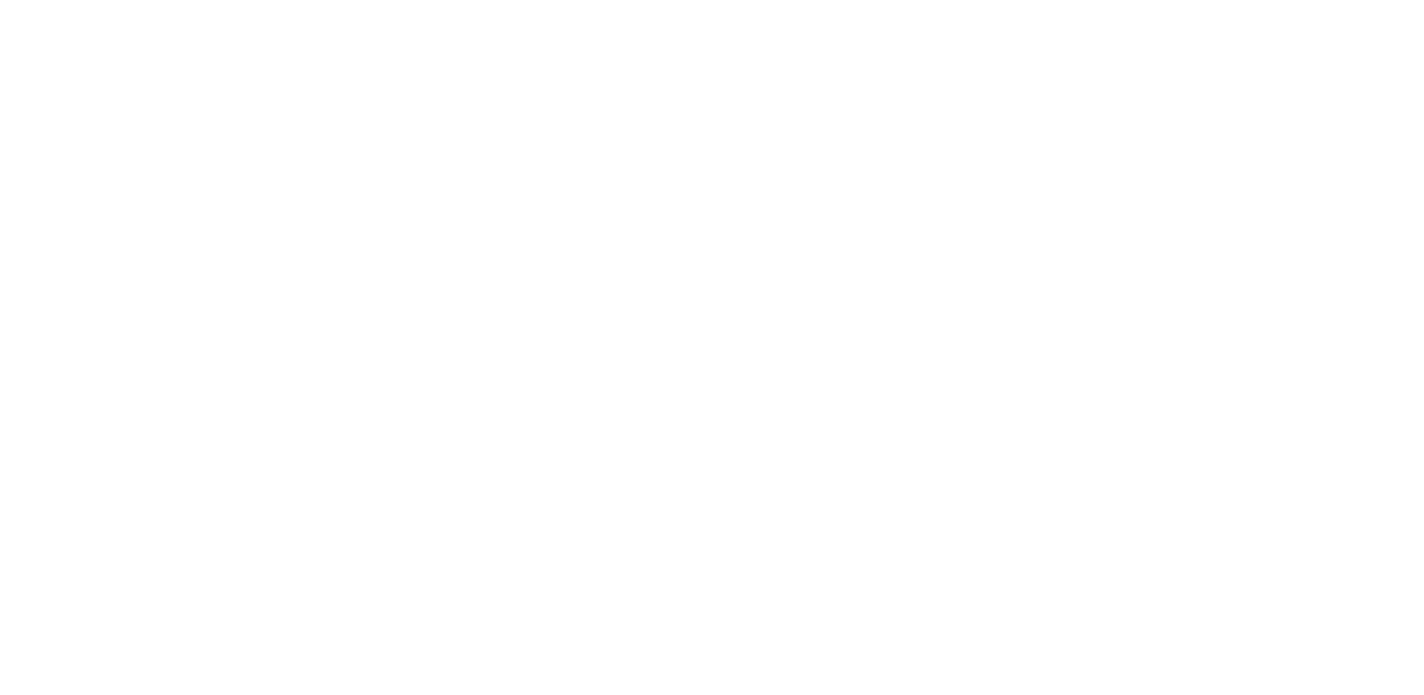 scroll, scrollTop: 0, scrollLeft: 0, axis: both 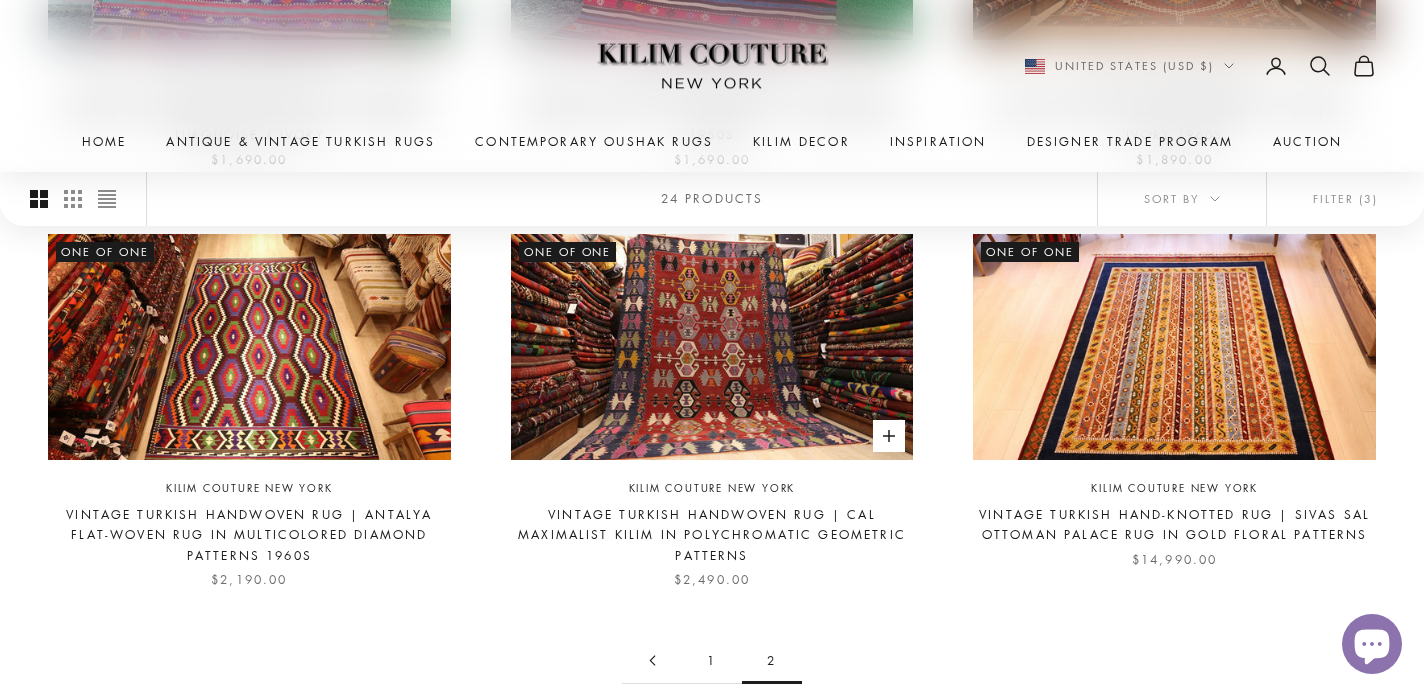 click on "Vintage Turkish Handwoven Rug | Cal Maximalist Kilim in Polychromatic Geometric Patterns" at bounding box center (712, 535) 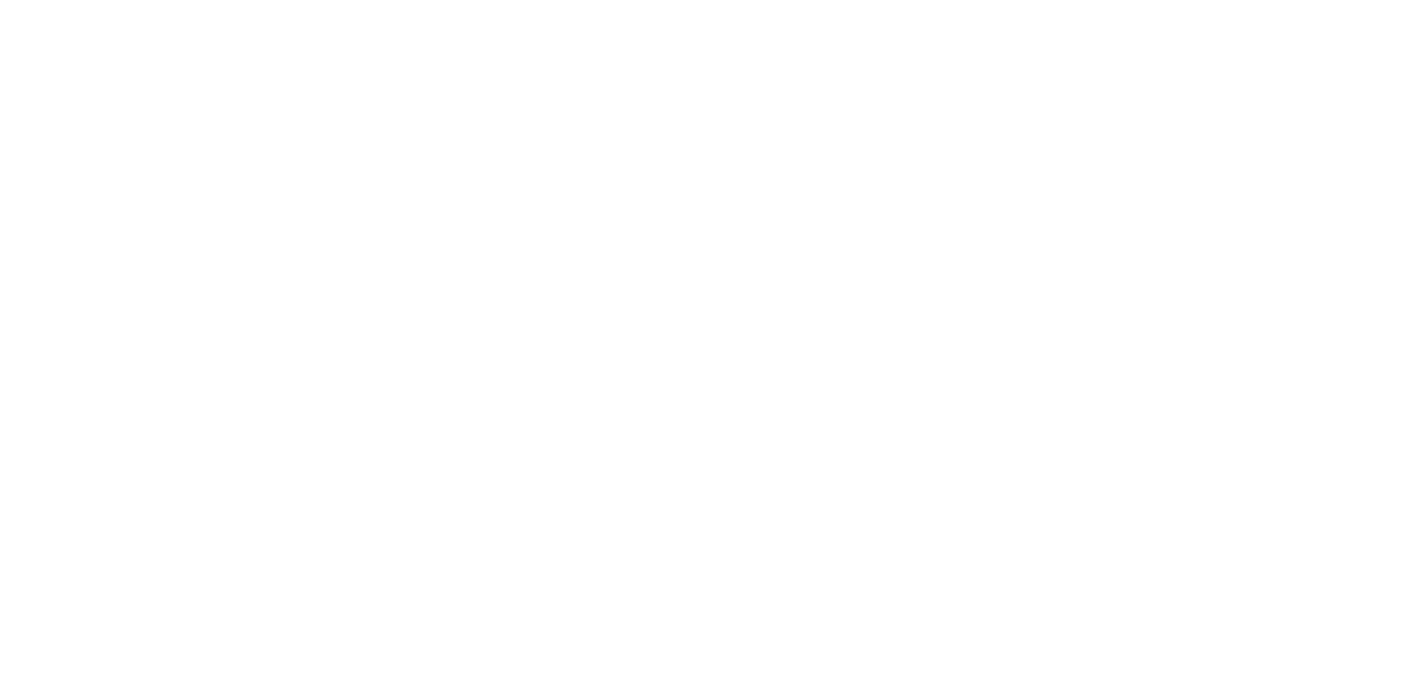 scroll, scrollTop: 0, scrollLeft: 0, axis: both 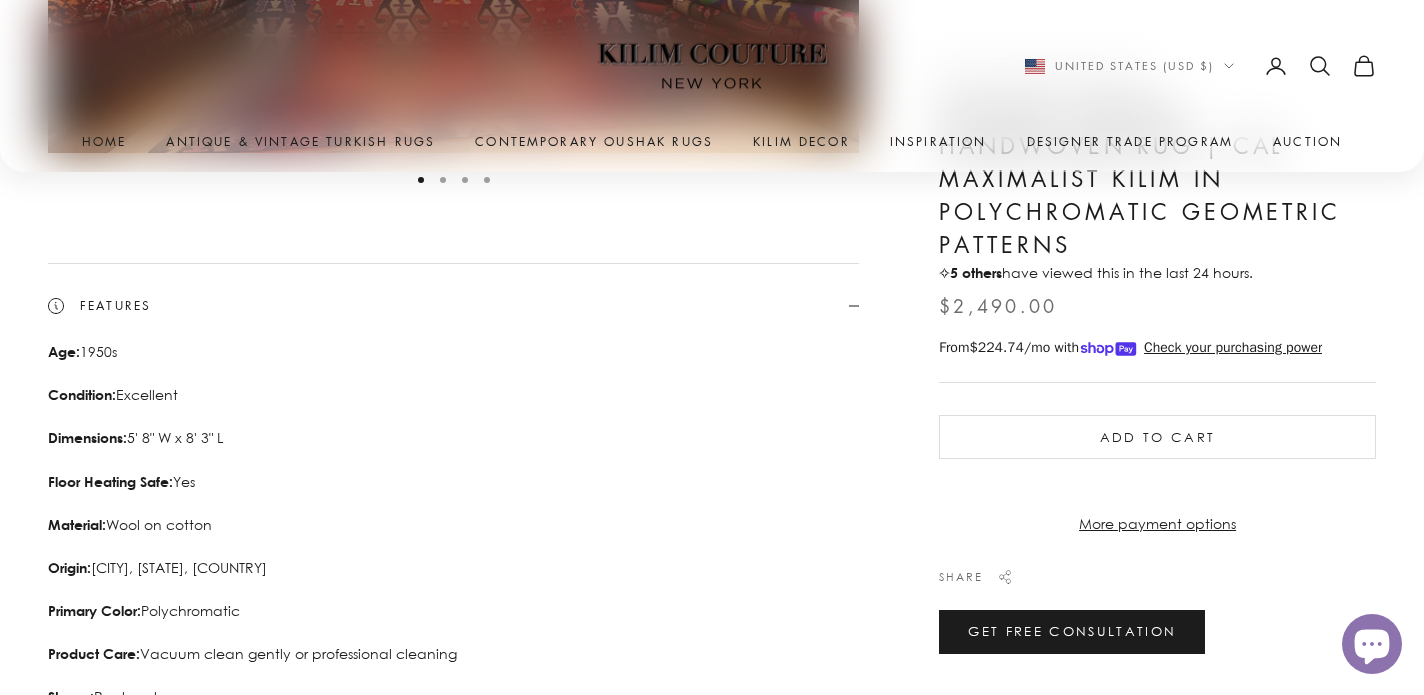 click on "Material:  Wool on cotton" at bounding box center [443, 524] 